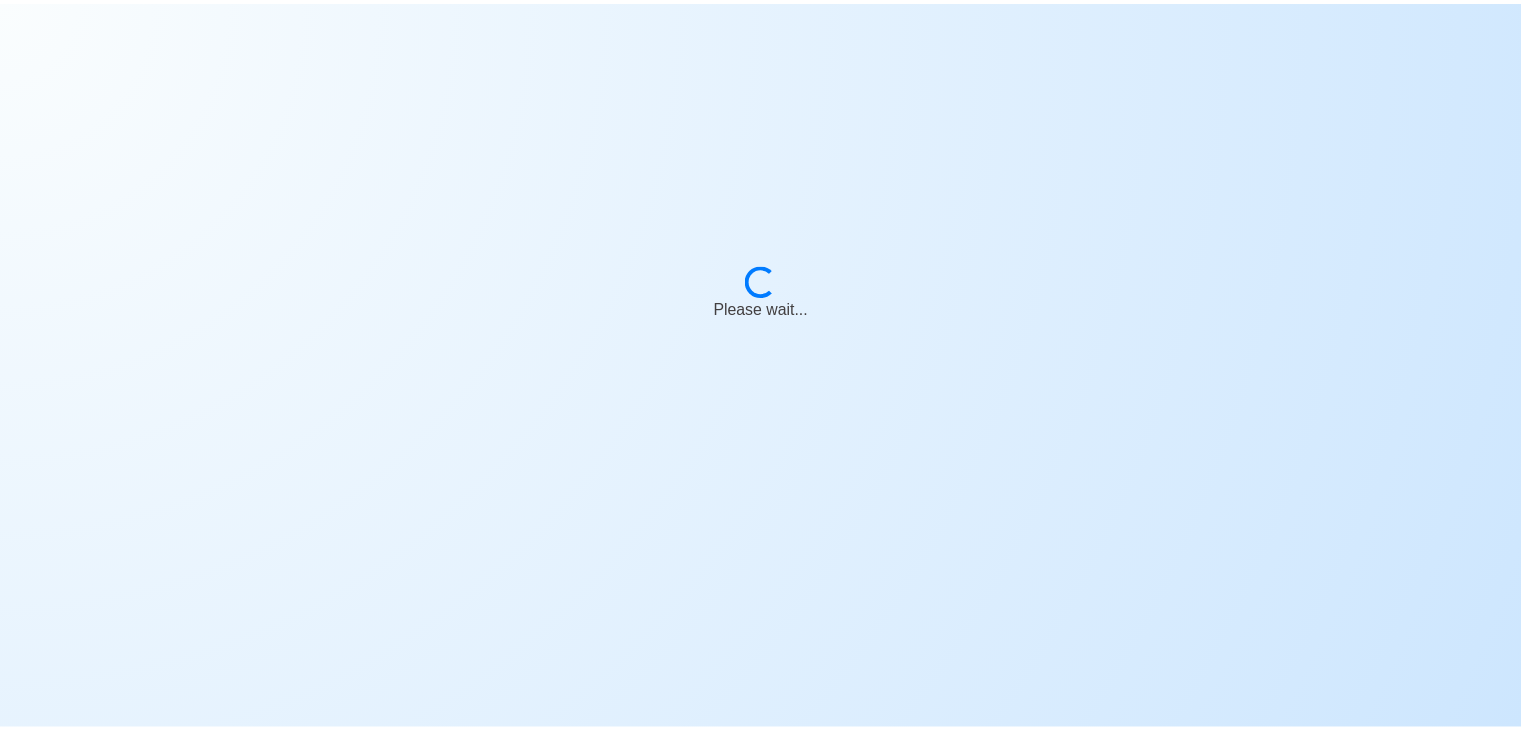 scroll, scrollTop: 0, scrollLeft: 0, axis: both 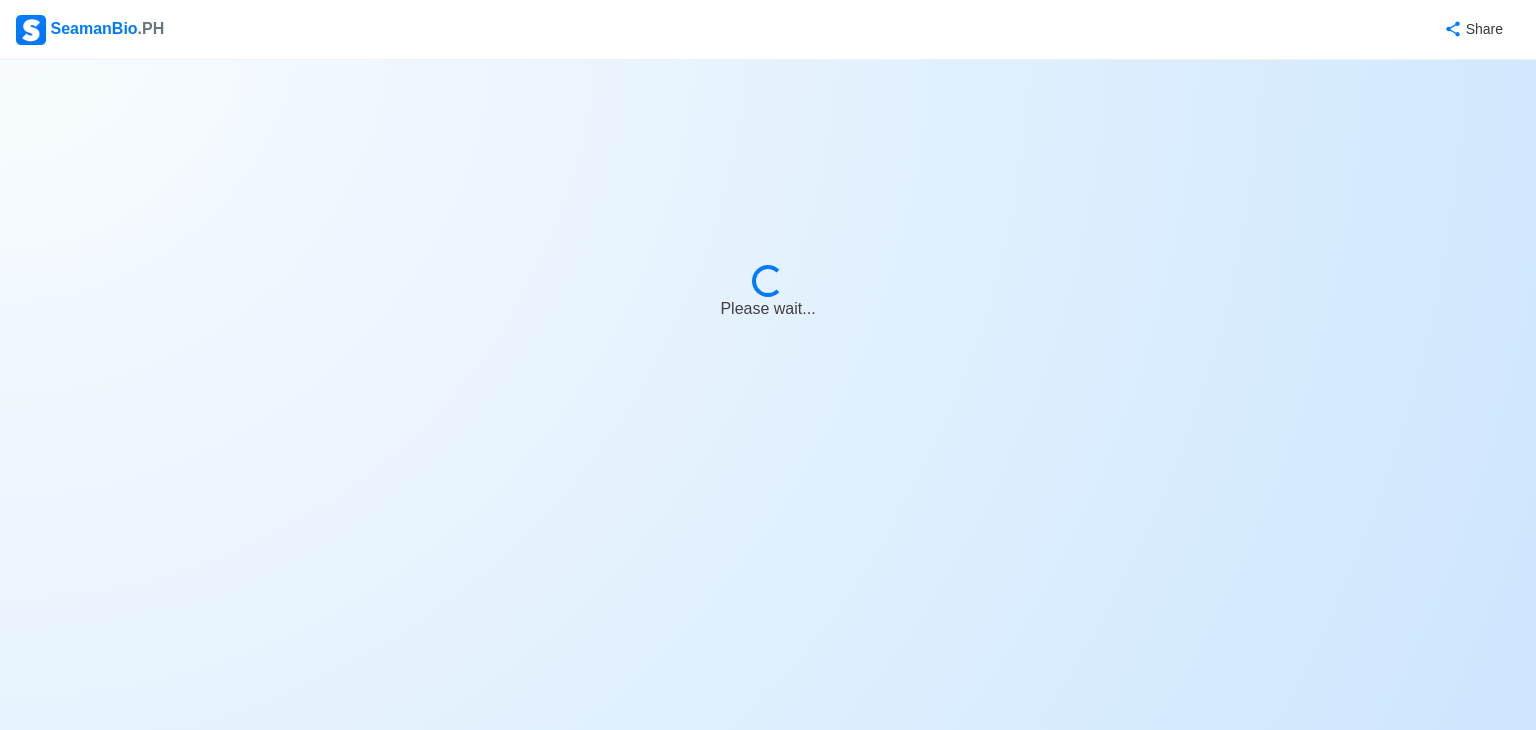 select on "Cadet" 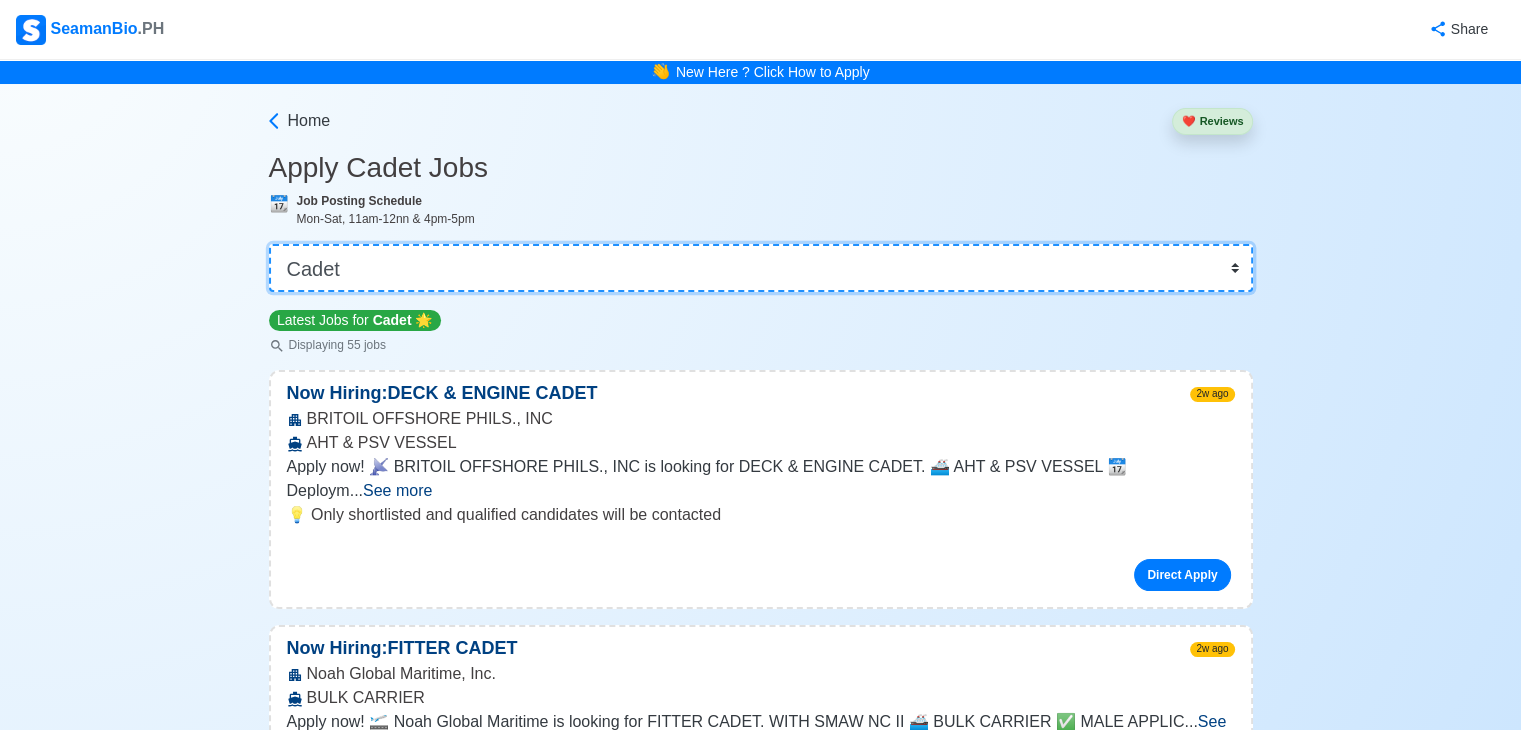 click on "👉 Select Rank or Position Master Chief Officer 2nd Officer 3rd Officer Junior Officer Chief Engineer 2nd Engineer 3rd Engineer 4th Engineer Gas Engineer Junior Engineer 1st Assistant Engineer 2nd Assistant Engineer 3rd Assistant Engineer ETO/ETR Electrician Electrical Engineer Oiler Fitter Welder Chief Cook Chef Cook Messman Wiper Rigger Ordinary Seaman Able Seaman Motorman Pumpman Bosun Cadet Reefer Mechanic Operator Repairman Painter Steward Waiter Others" at bounding box center [761, 268] 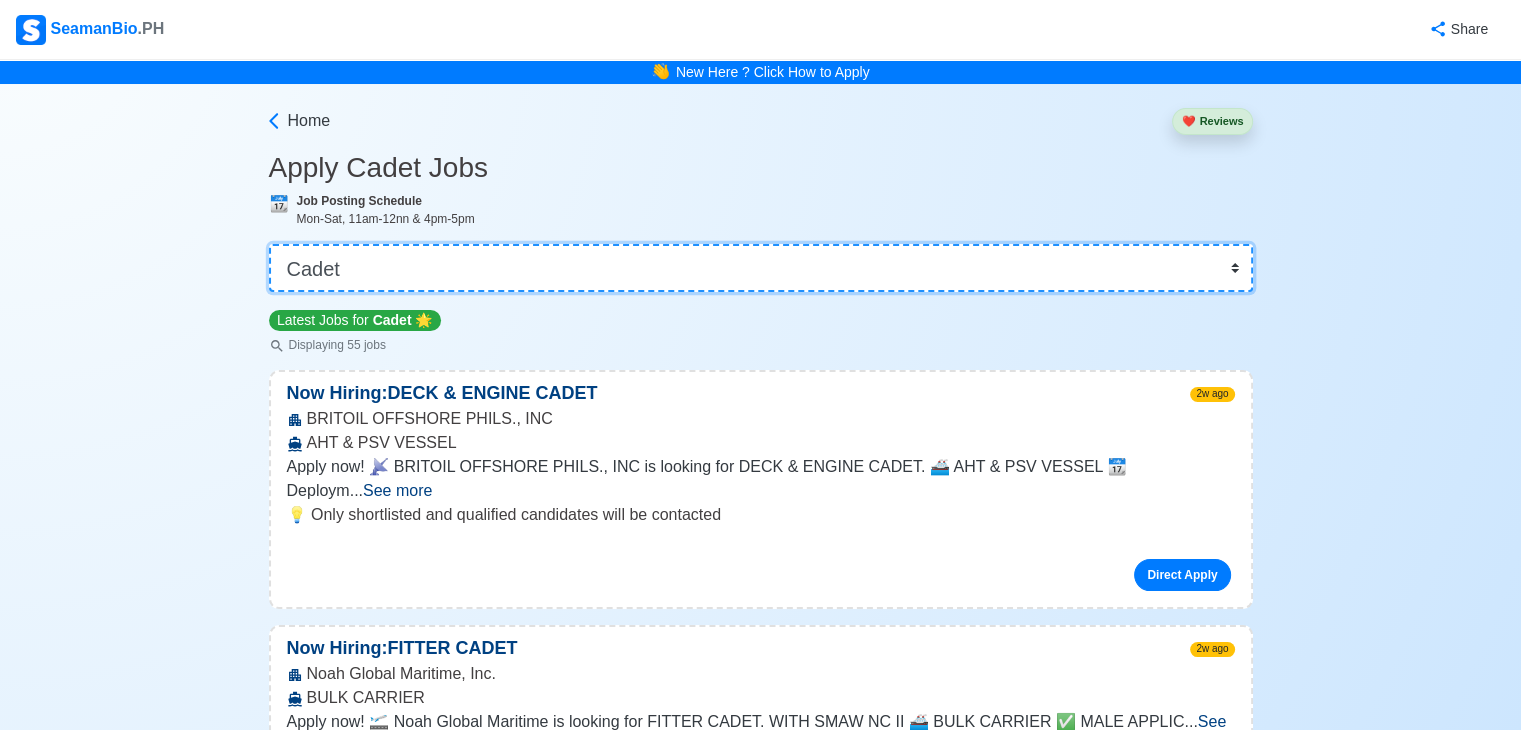 click on "👉 Select Rank or Position Master Chief Officer 2nd Officer 3rd Officer Junior Officer Chief Engineer 2nd Engineer 3rd Engineer 4th Engineer Gas Engineer Junior Engineer 1st Assistant Engineer 2nd Assistant Engineer 3rd Assistant Engineer ETO/ETR Electrician Electrical Engineer Oiler Fitter Welder Chief Cook Chef Cook Messman Wiper Rigger Ordinary Seaman Able Seaman Motorman Pumpman Bosun Cadet Reefer Mechanic Operator Repairman Painter Steward Waiter Others" at bounding box center (761, 268) 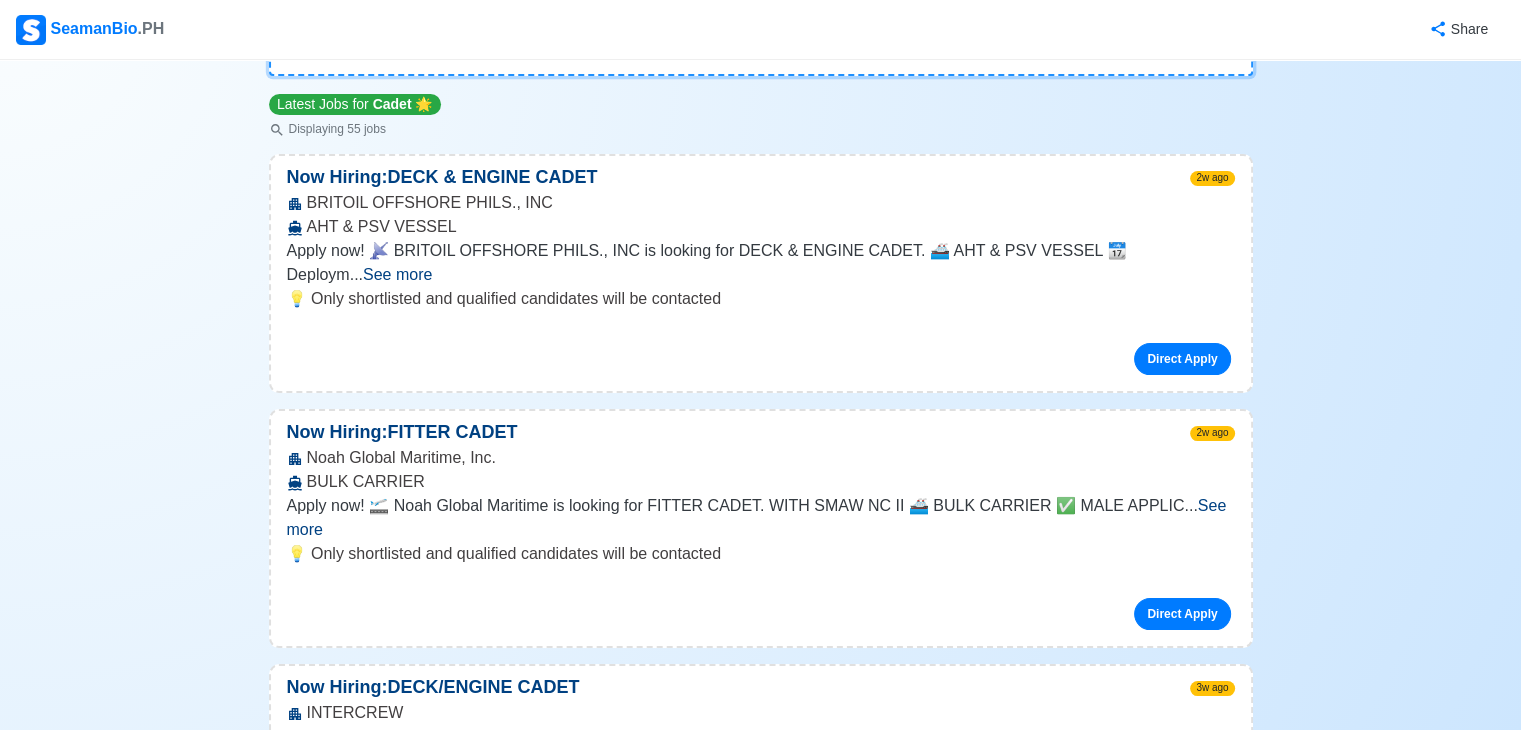 scroll, scrollTop: 0, scrollLeft: 0, axis: both 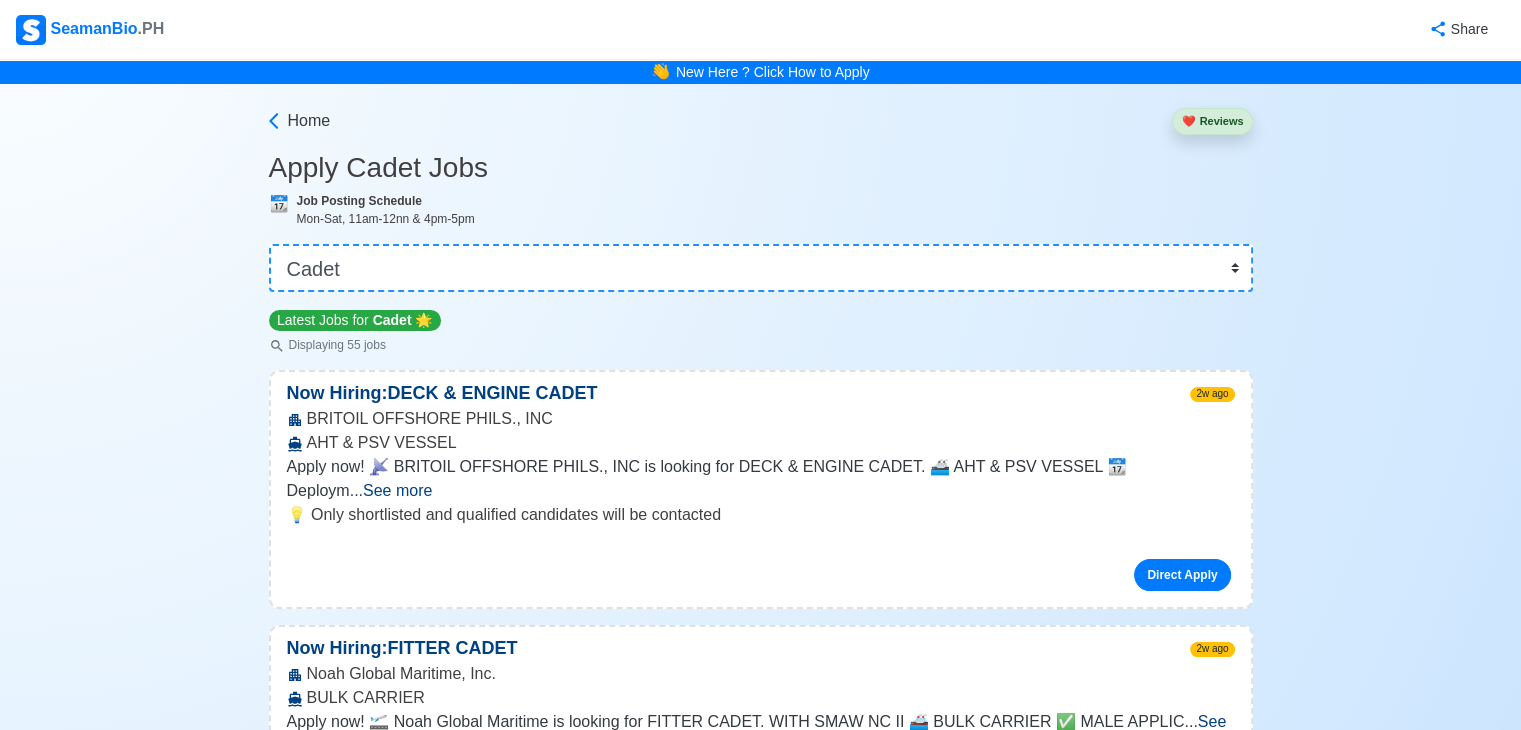 click on "SeamanBio .PH" at bounding box center (90, 30) 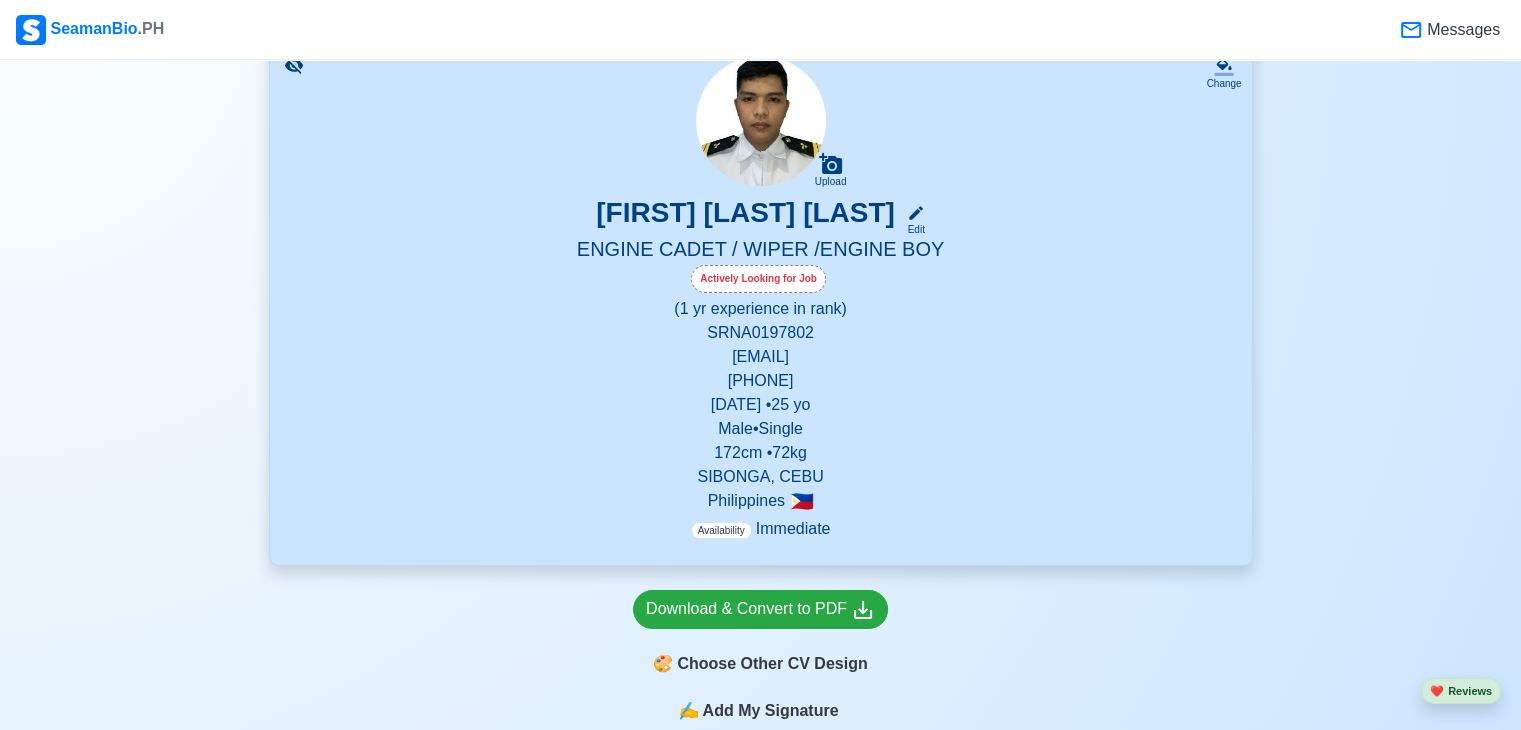 scroll, scrollTop: 0, scrollLeft: 0, axis: both 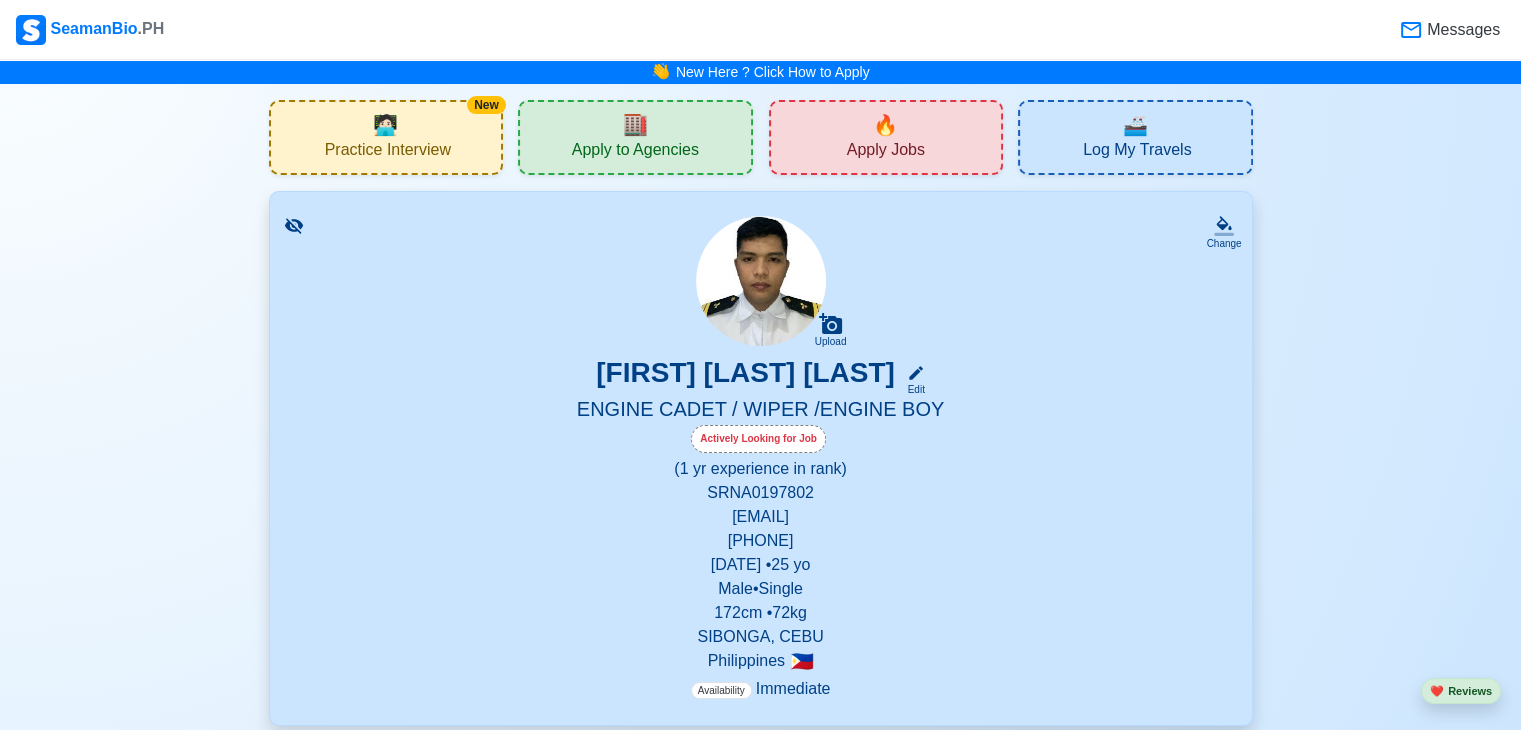 click on "Apply to Agencies" at bounding box center (635, 152) 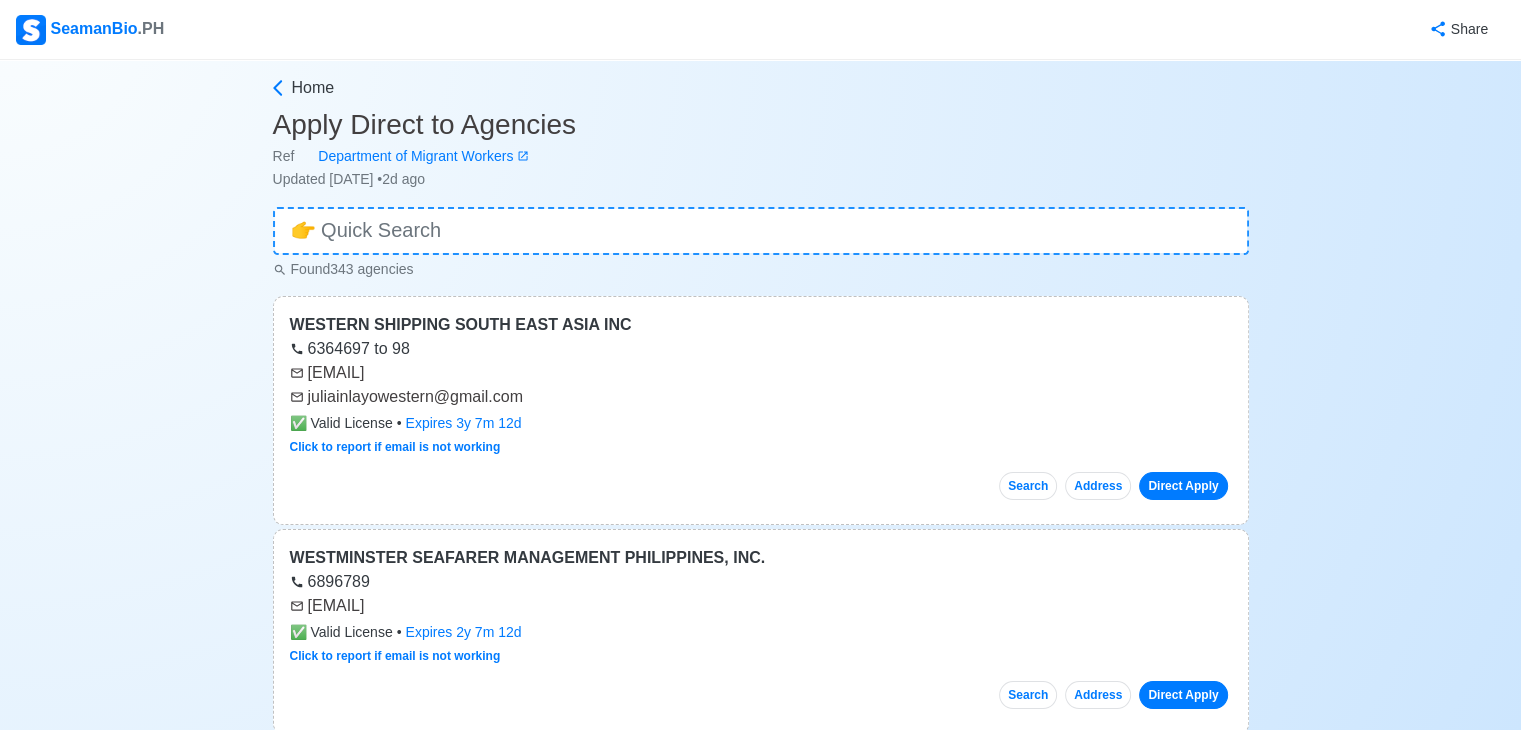 click on "Found  343   agencies" at bounding box center [761, 267] 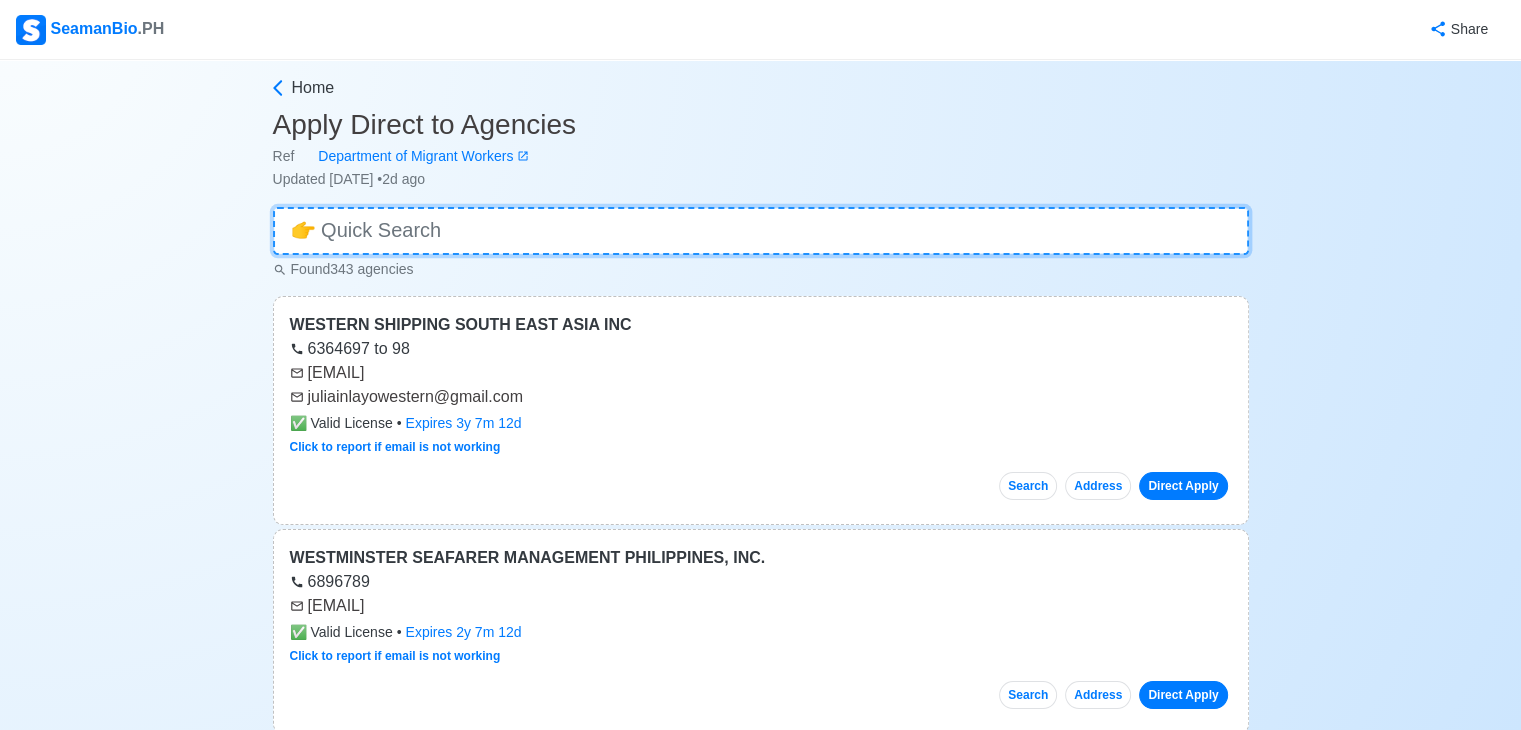 click at bounding box center (761, 231) 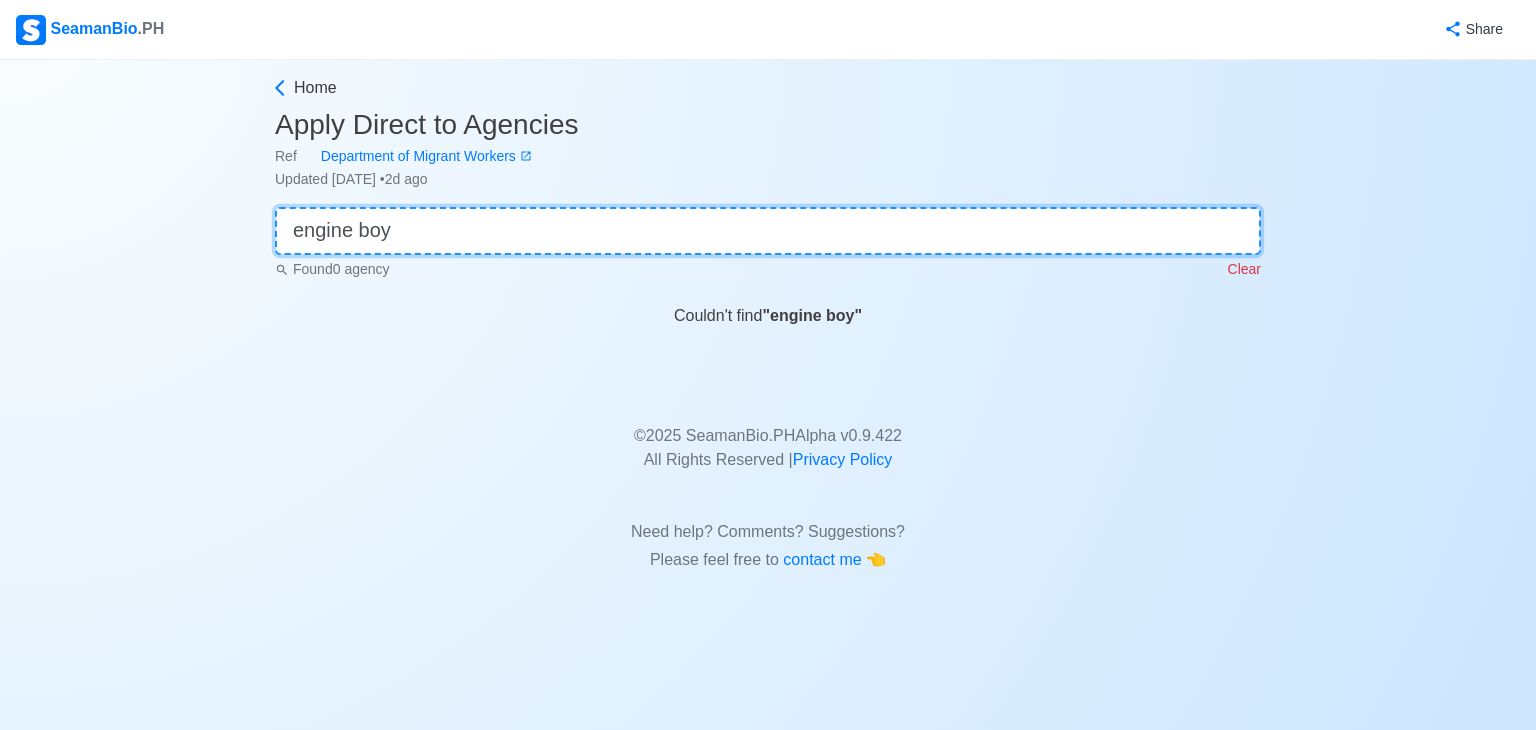 drag, startPoint x: 584, startPoint y: 221, endPoint x: 132, endPoint y: 227, distance: 452.03983 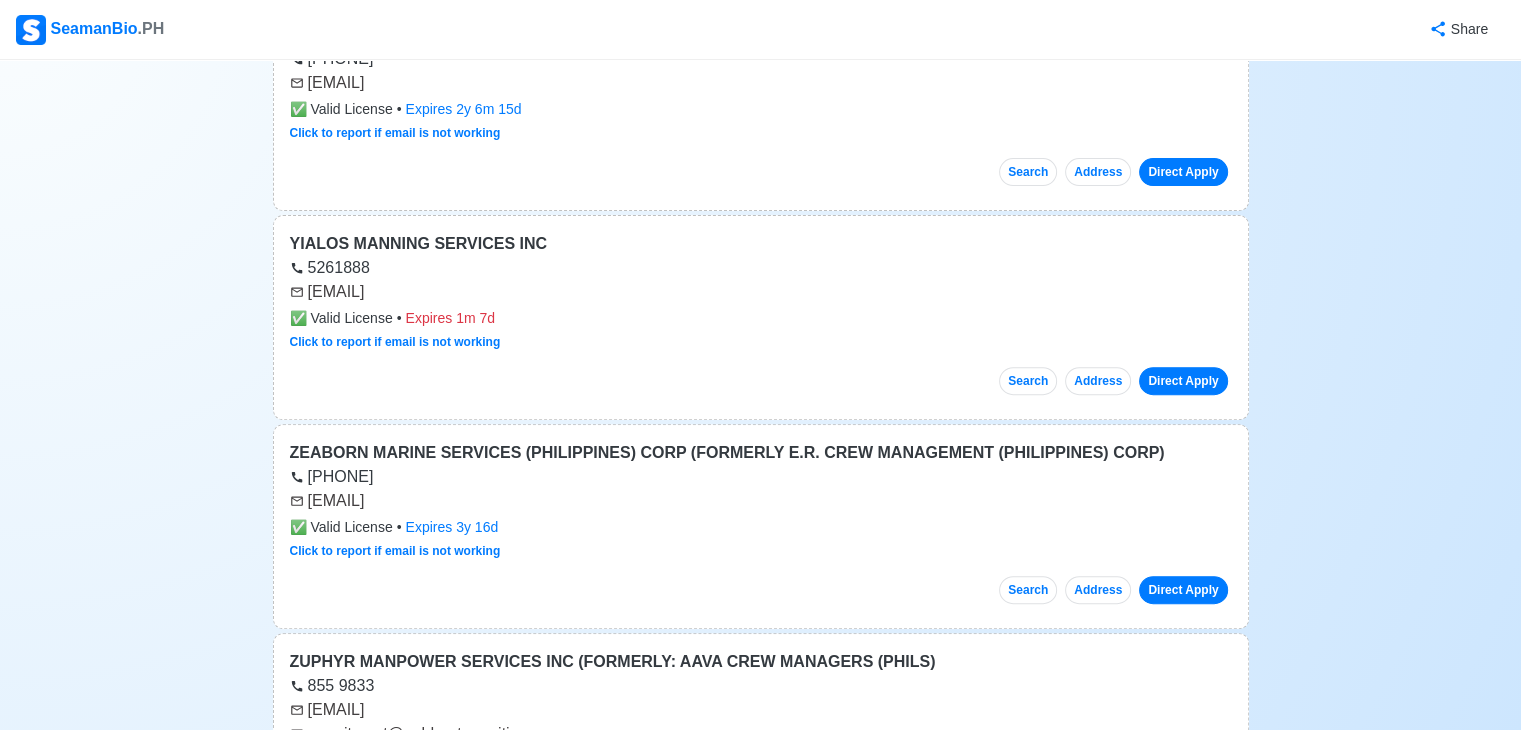 scroll, scrollTop: 800, scrollLeft: 0, axis: vertical 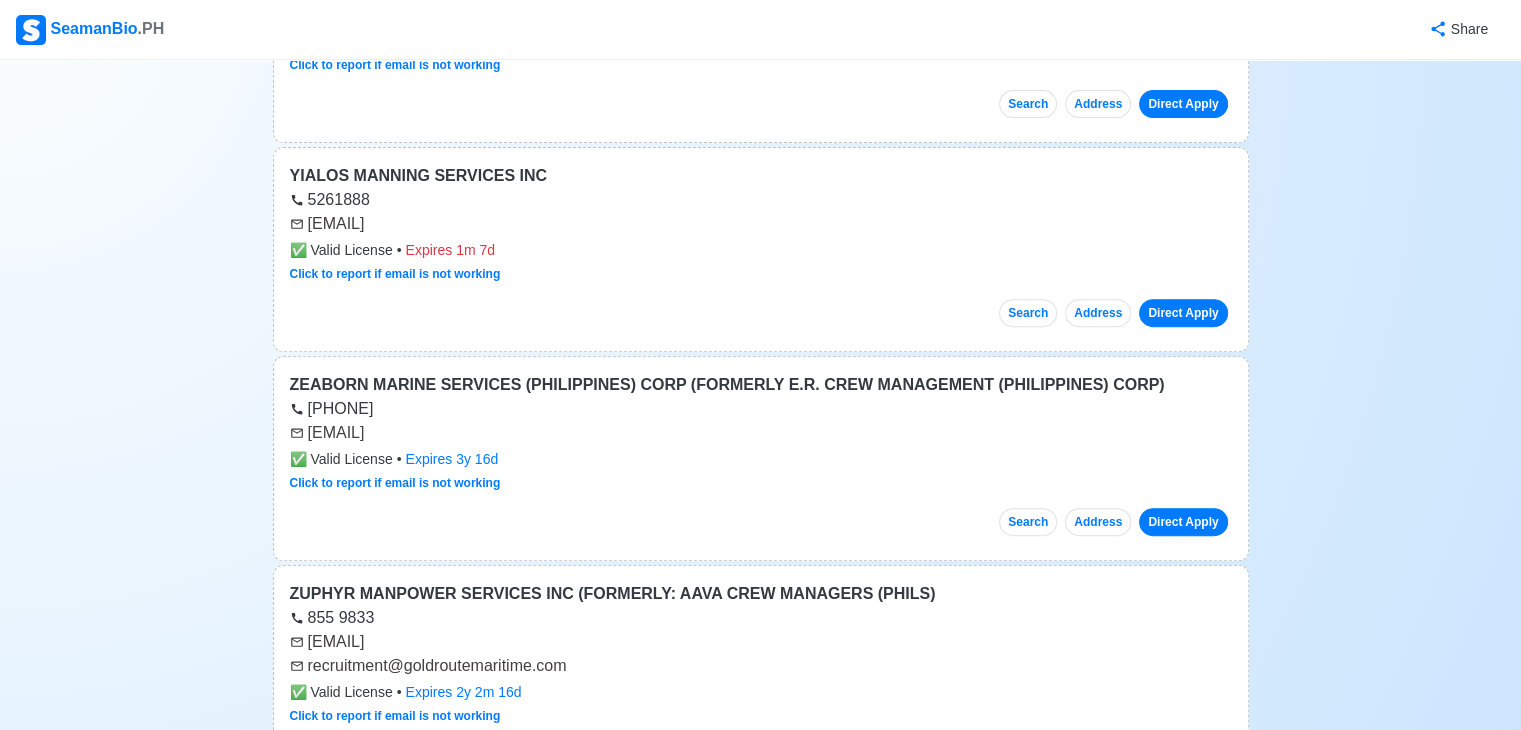 type 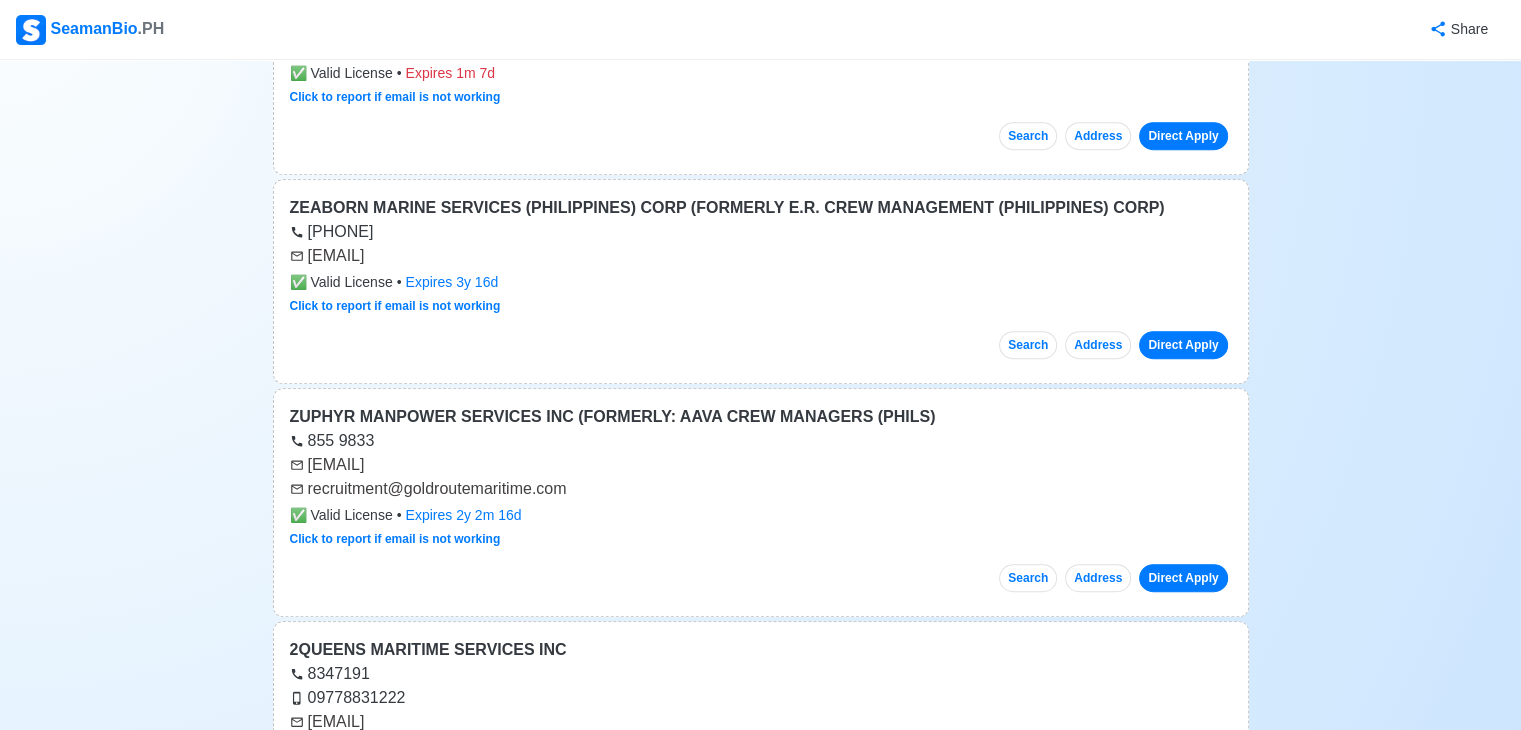scroll, scrollTop: 1000, scrollLeft: 0, axis: vertical 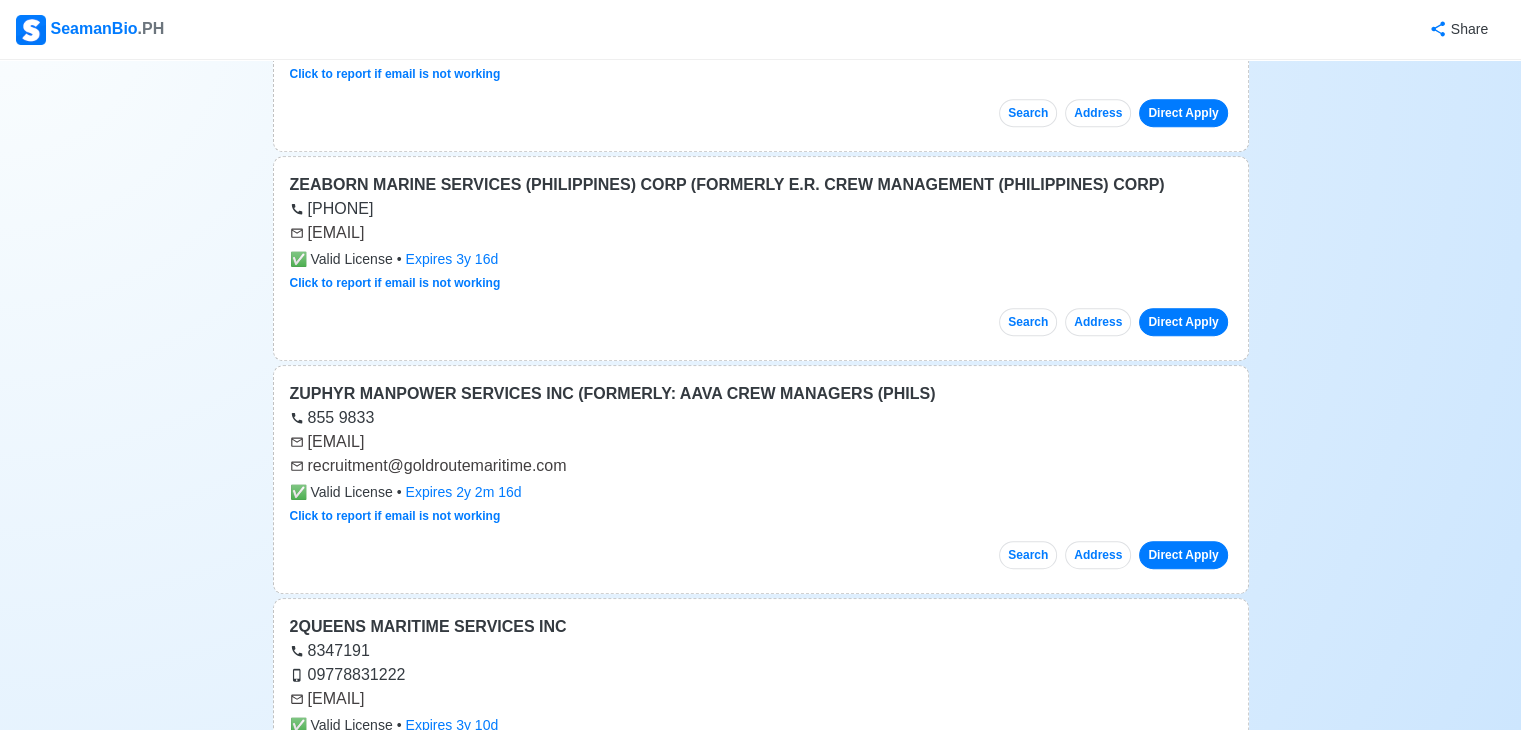 click on "[EMAIL]" at bounding box center [761, 442] 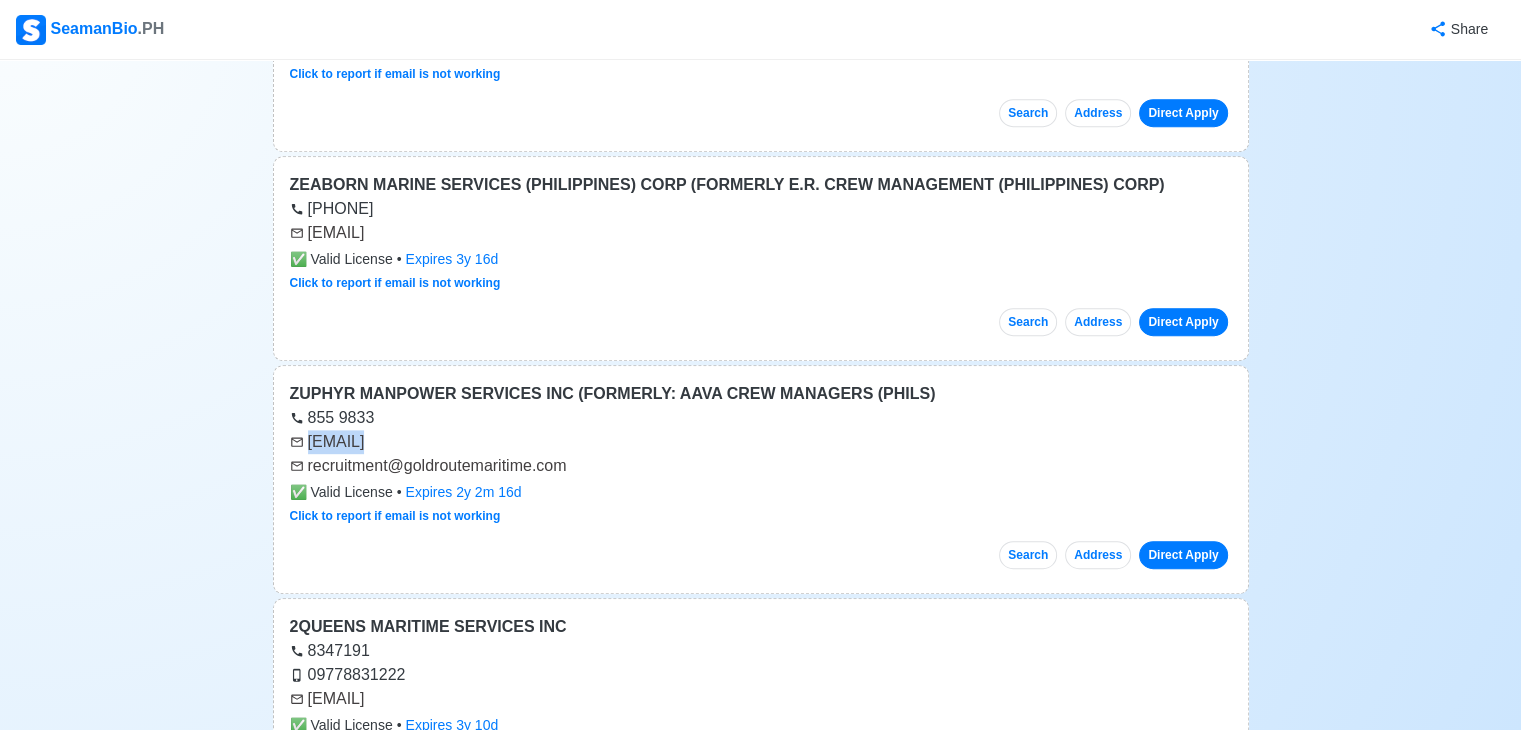 click on "[EMAIL]" at bounding box center (761, 442) 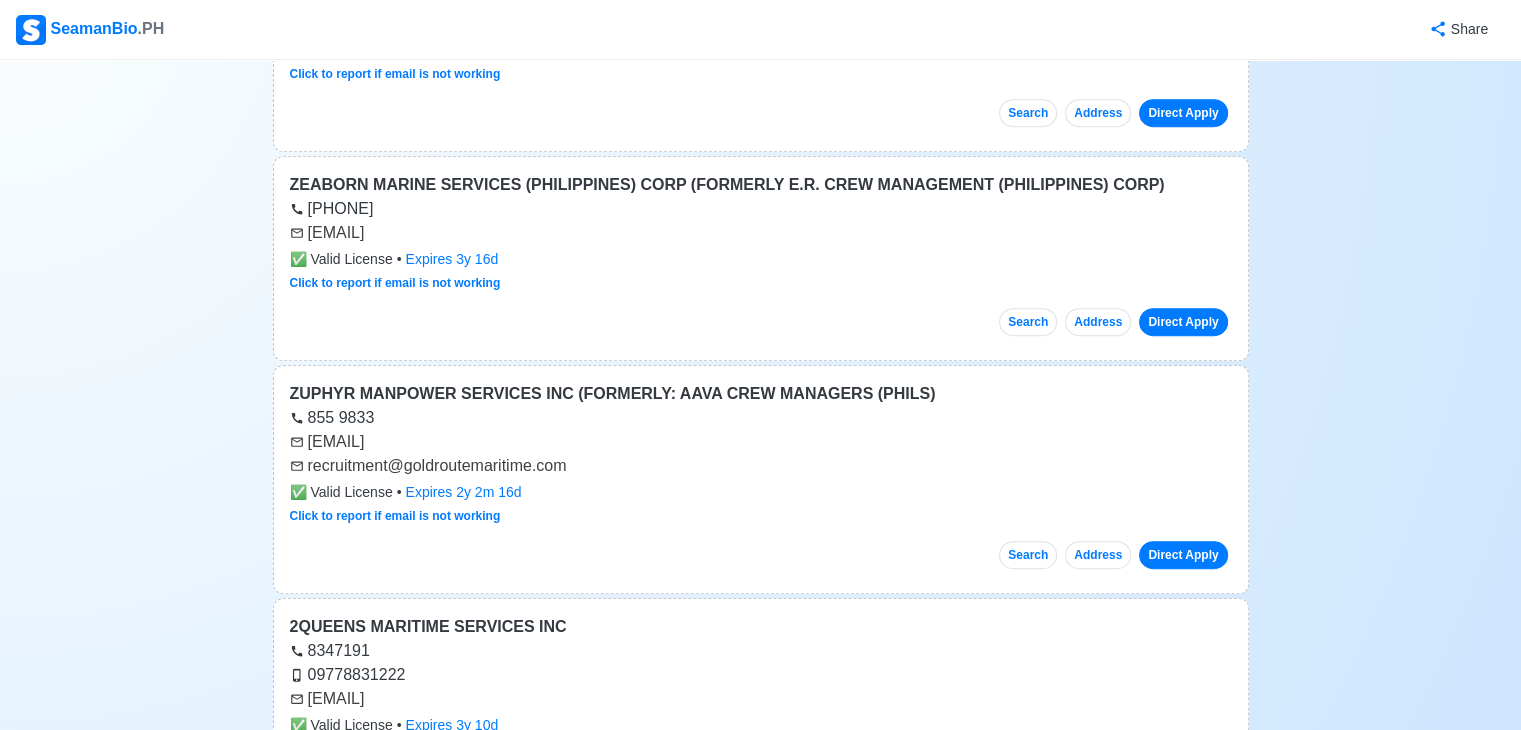 click on "recruitment@goldroutemaritime.com" at bounding box center (761, 466) 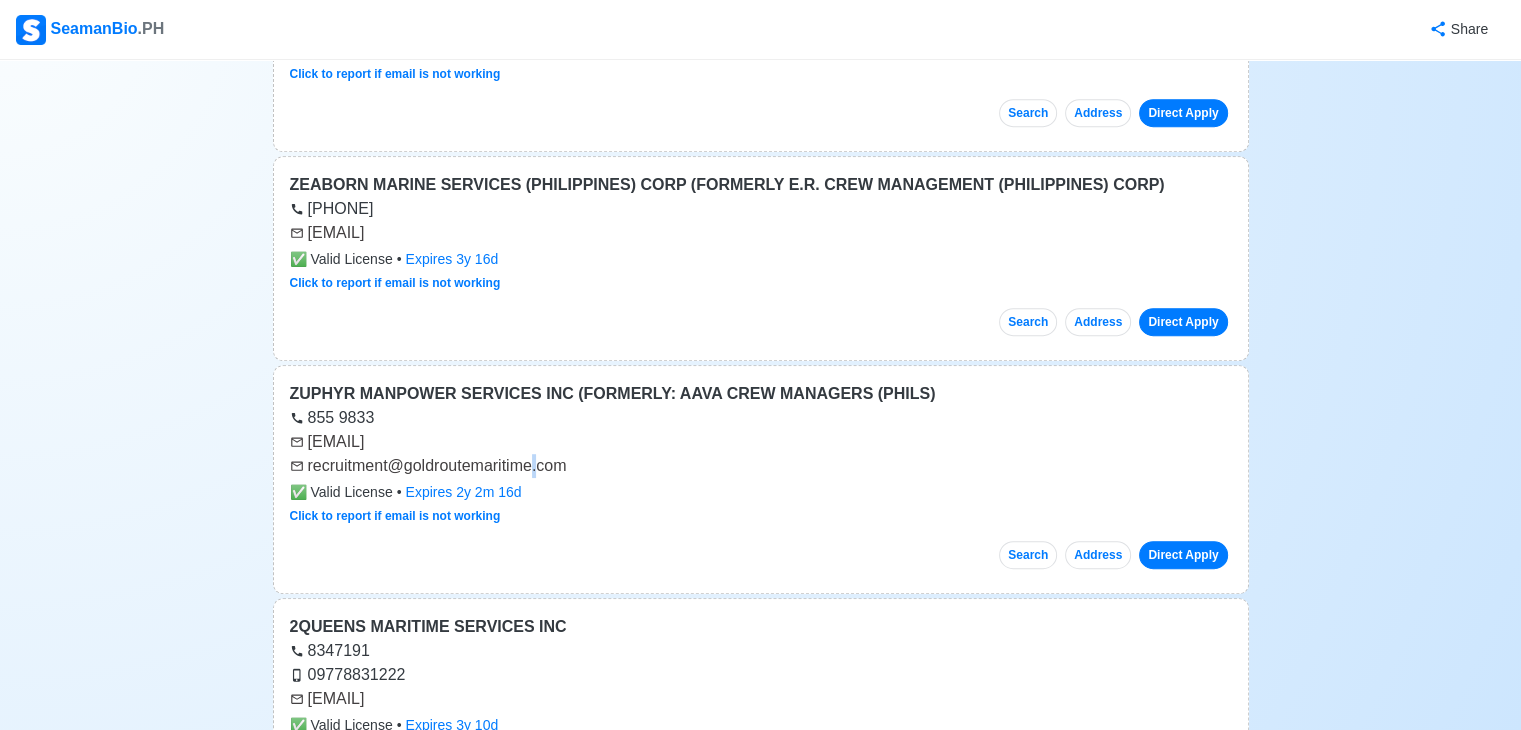 click on "recruitment@goldroutemaritime.com" at bounding box center (761, 466) 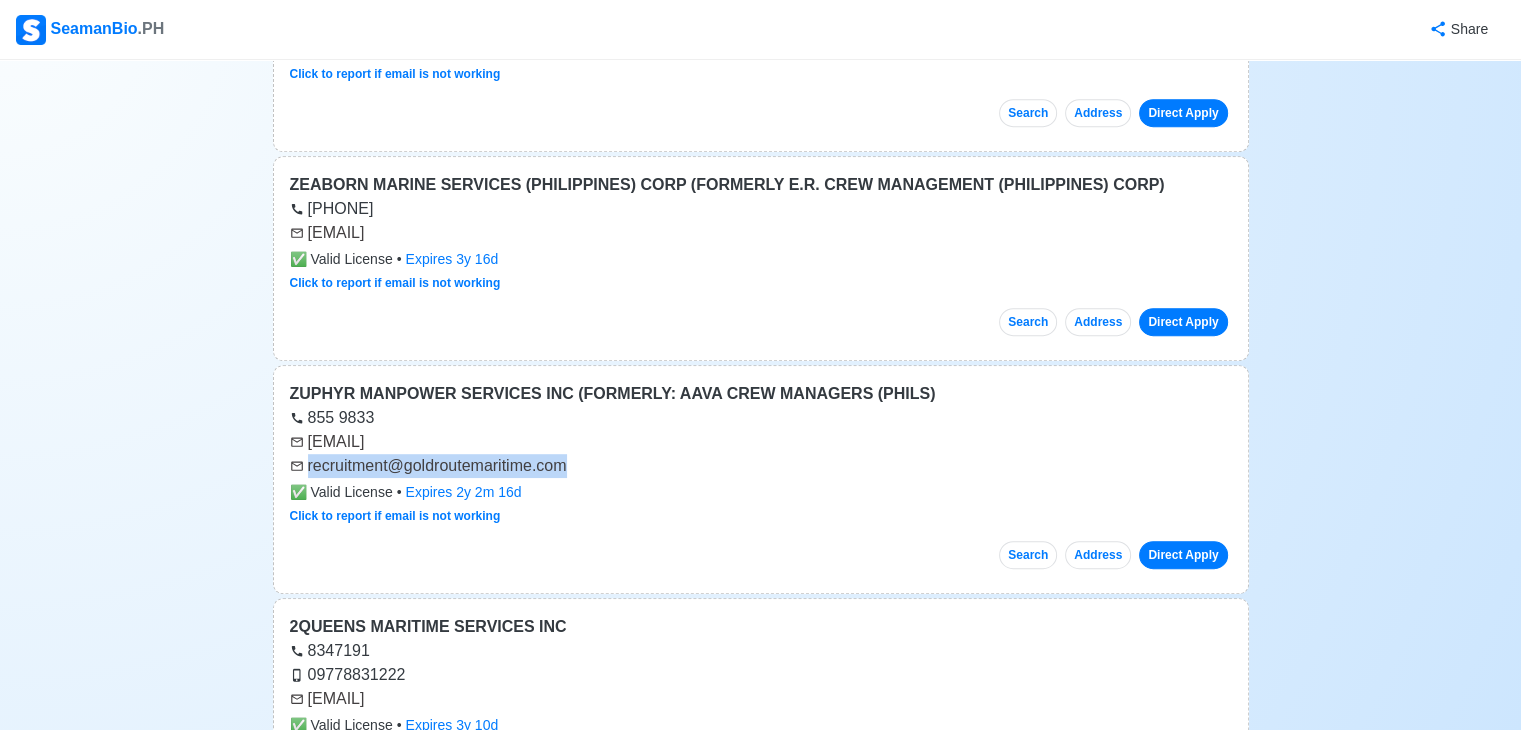 click on "recruitment@goldroutemaritime.com" at bounding box center (761, 466) 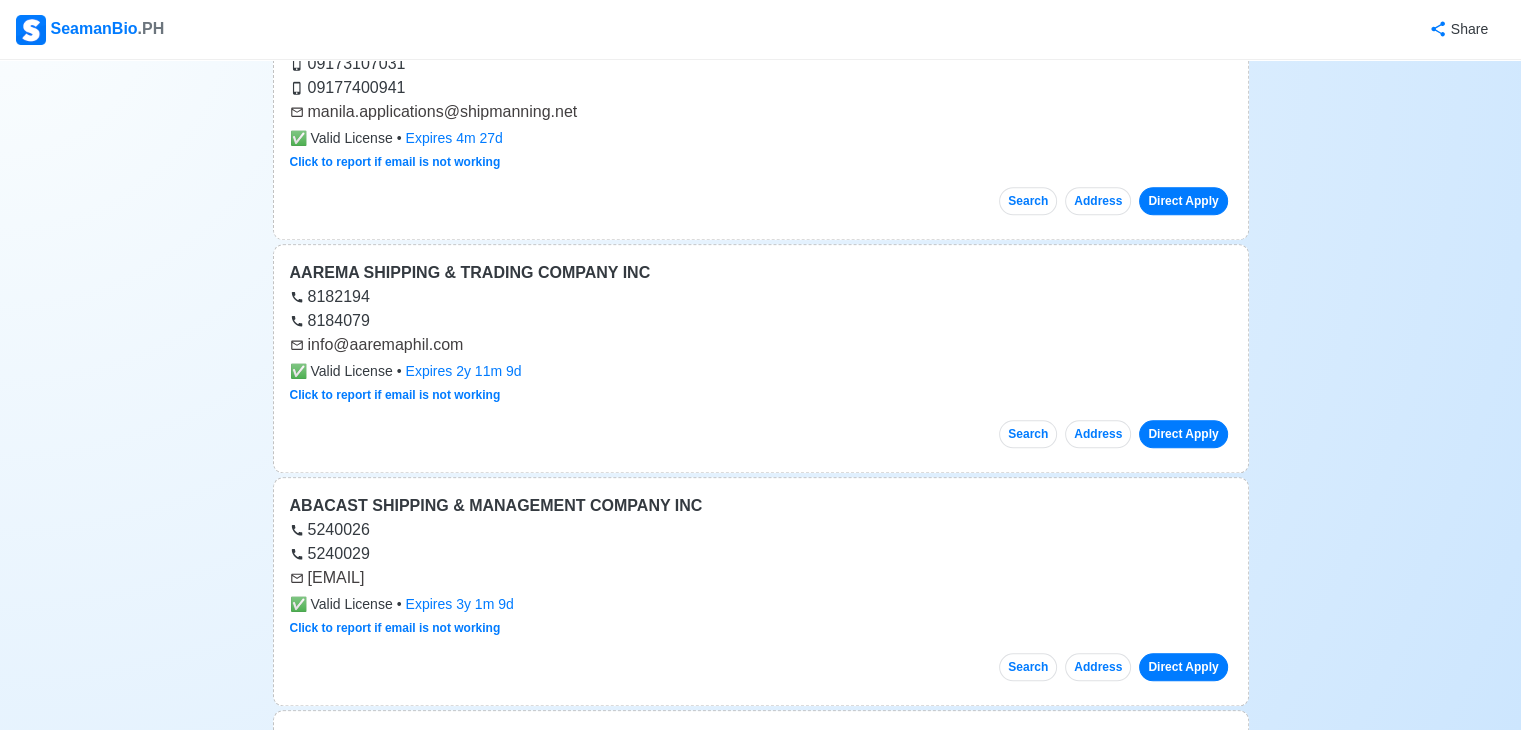 scroll, scrollTop: 1900, scrollLeft: 0, axis: vertical 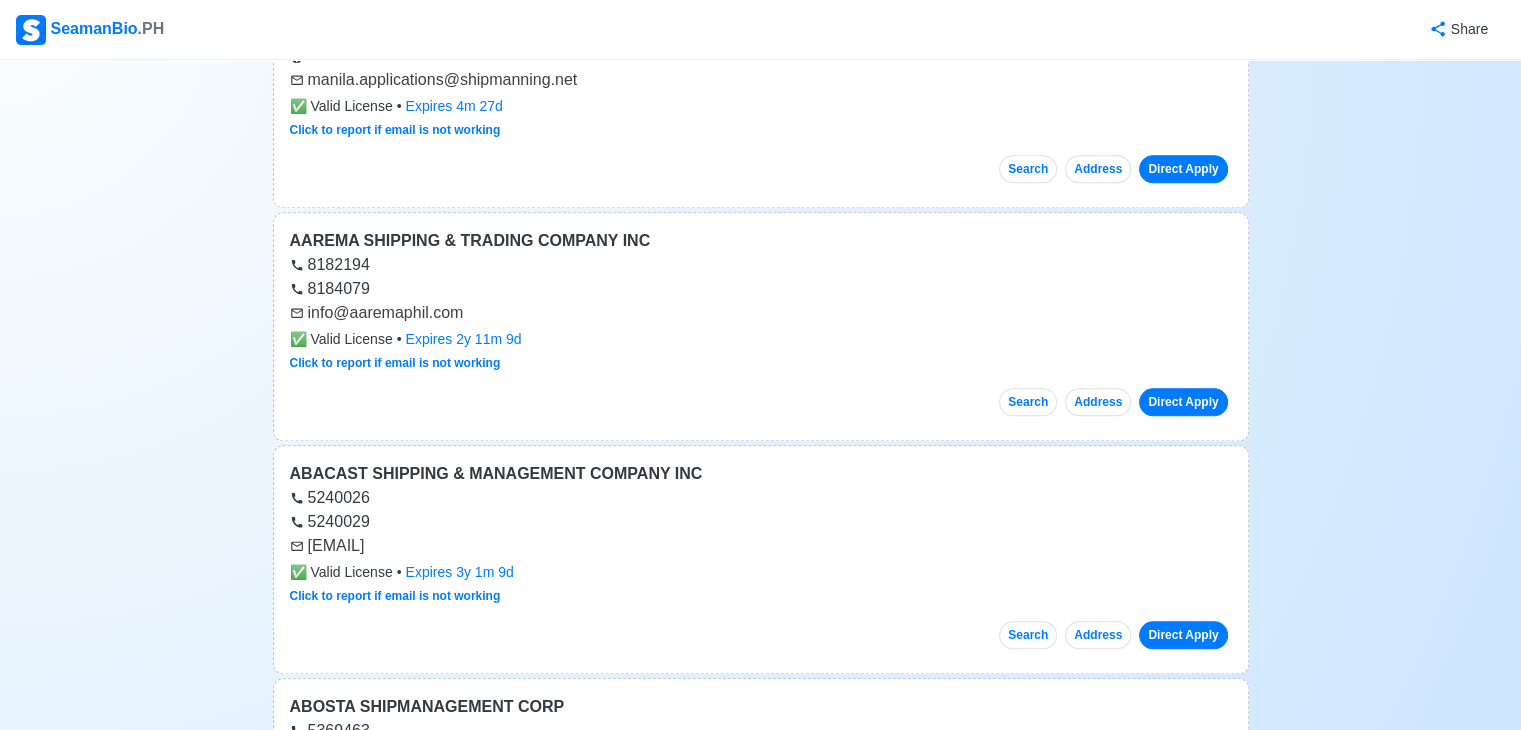 click on "[EMAIL]" at bounding box center (761, 546) 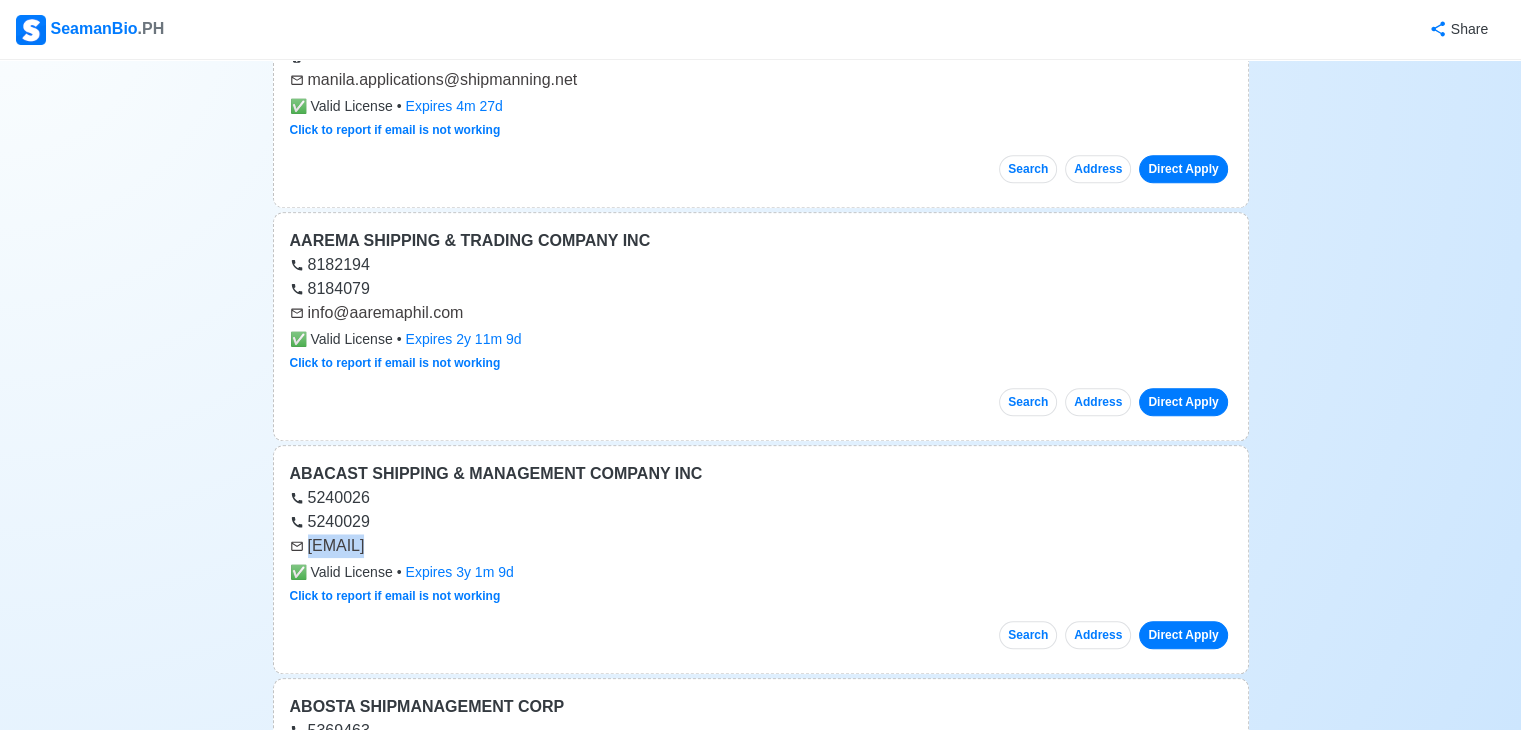 click on "[EMAIL]" at bounding box center [761, 546] 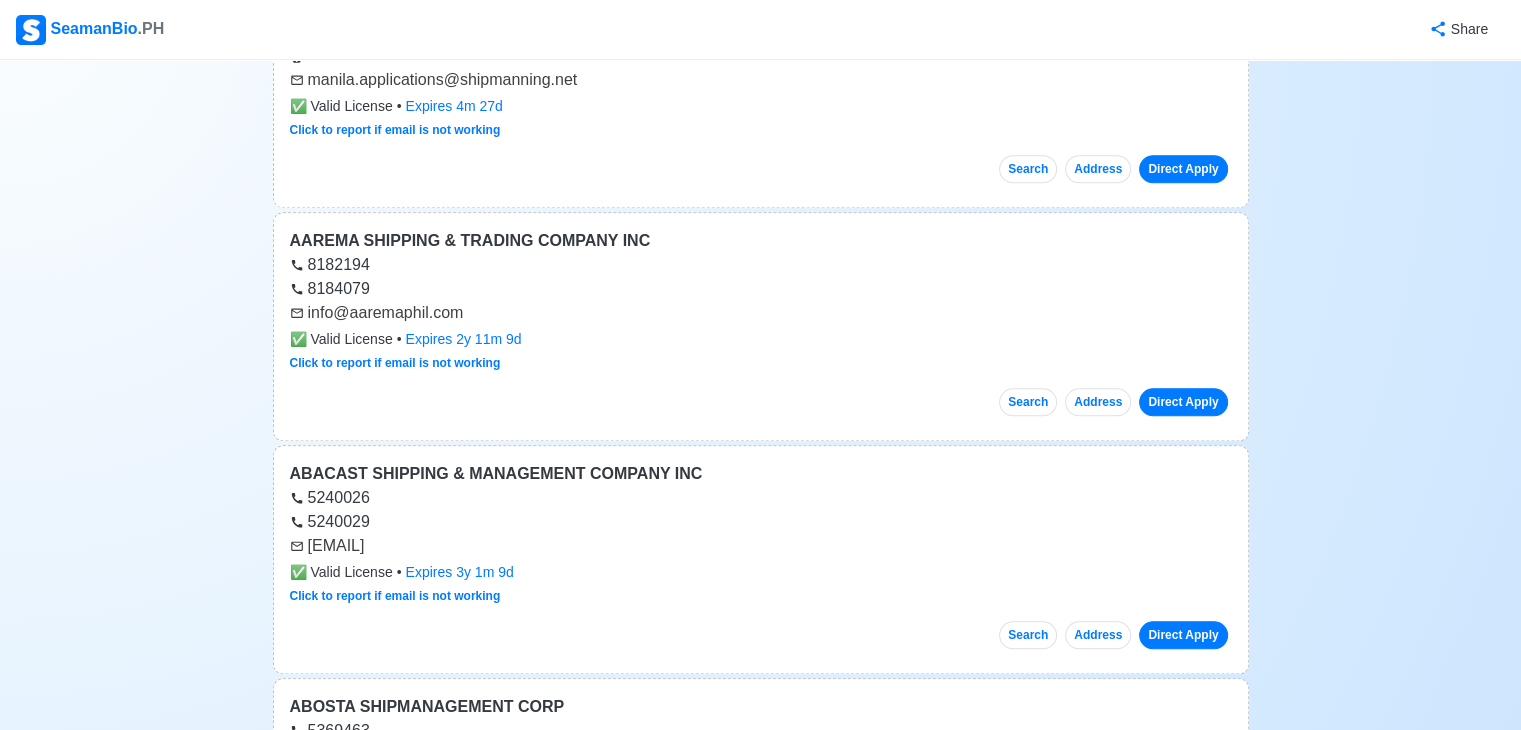 click on "[EMAIL]" at bounding box center (761, 546) 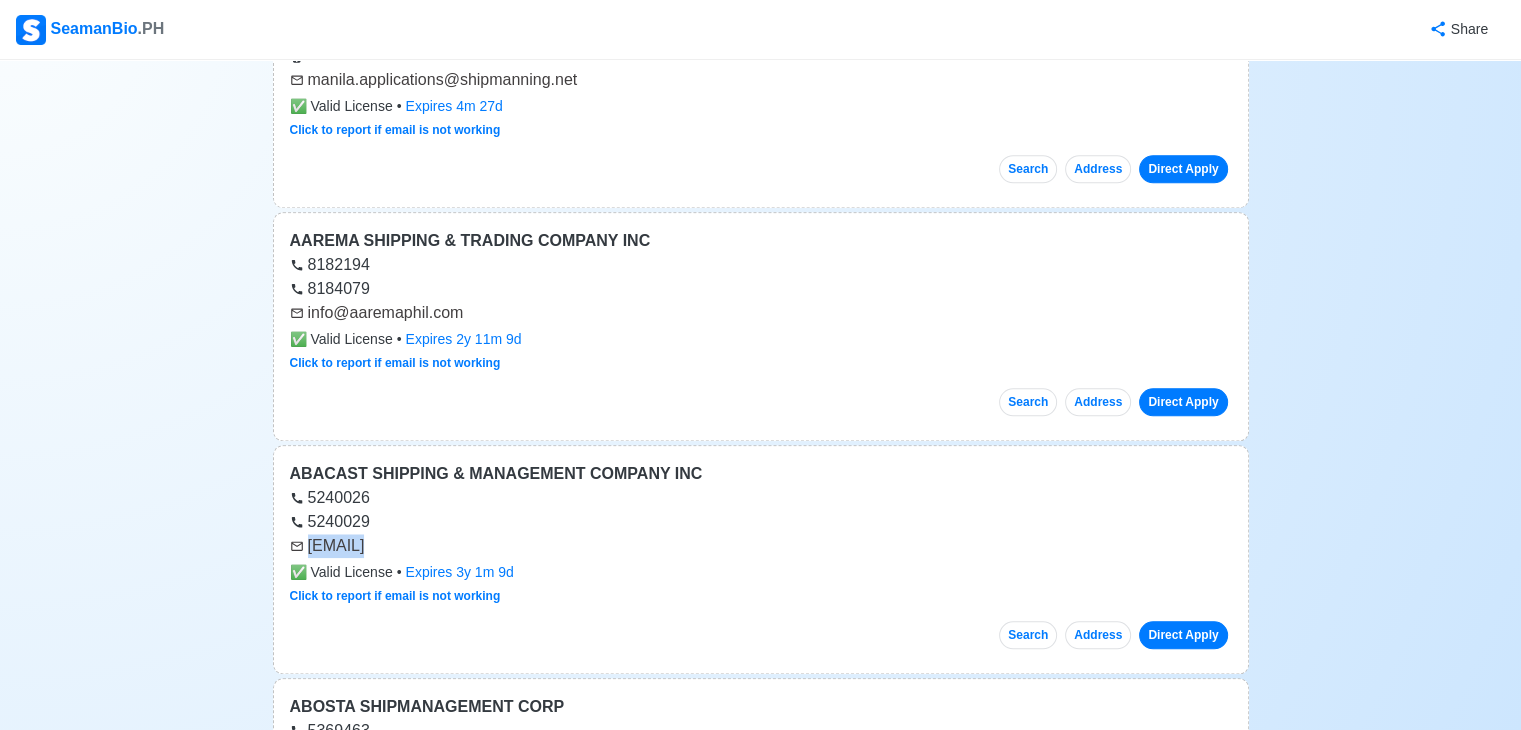 click on "[EMAIL]" at bounding box center [761, 546] 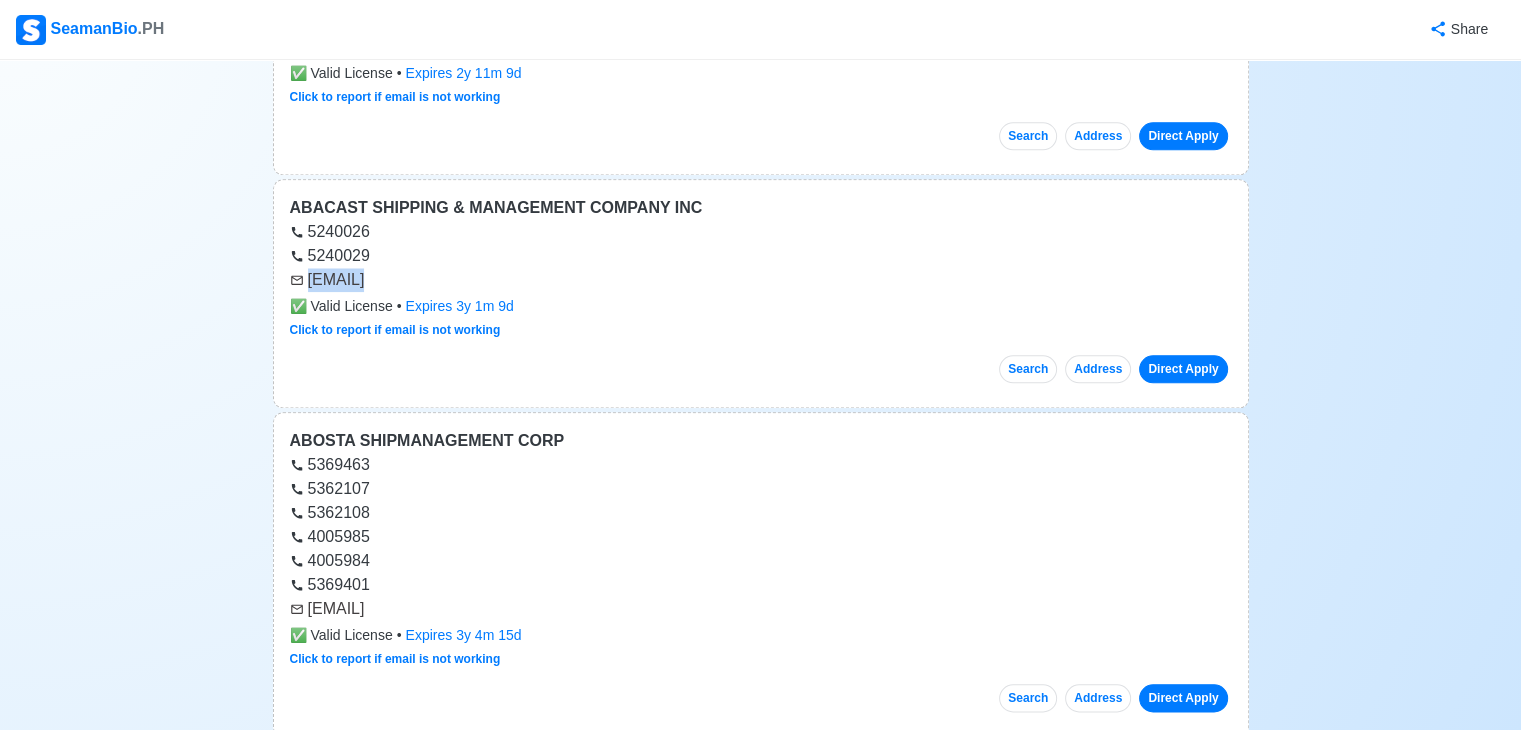 scroll, scrollTop: 2200, scrollLeft: 0, axis: vertical 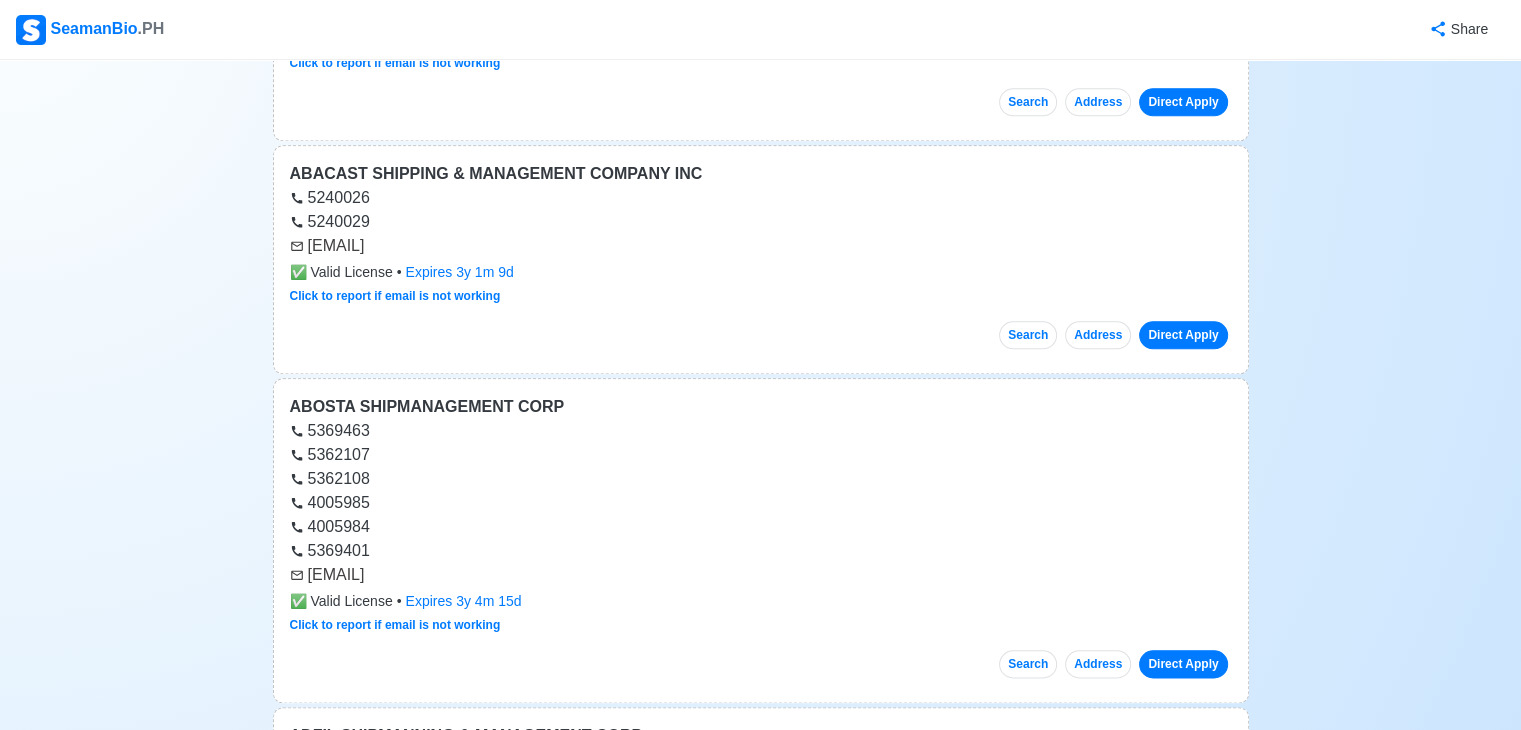 click on "[EMAIL]" at bounding box center (761, 575) 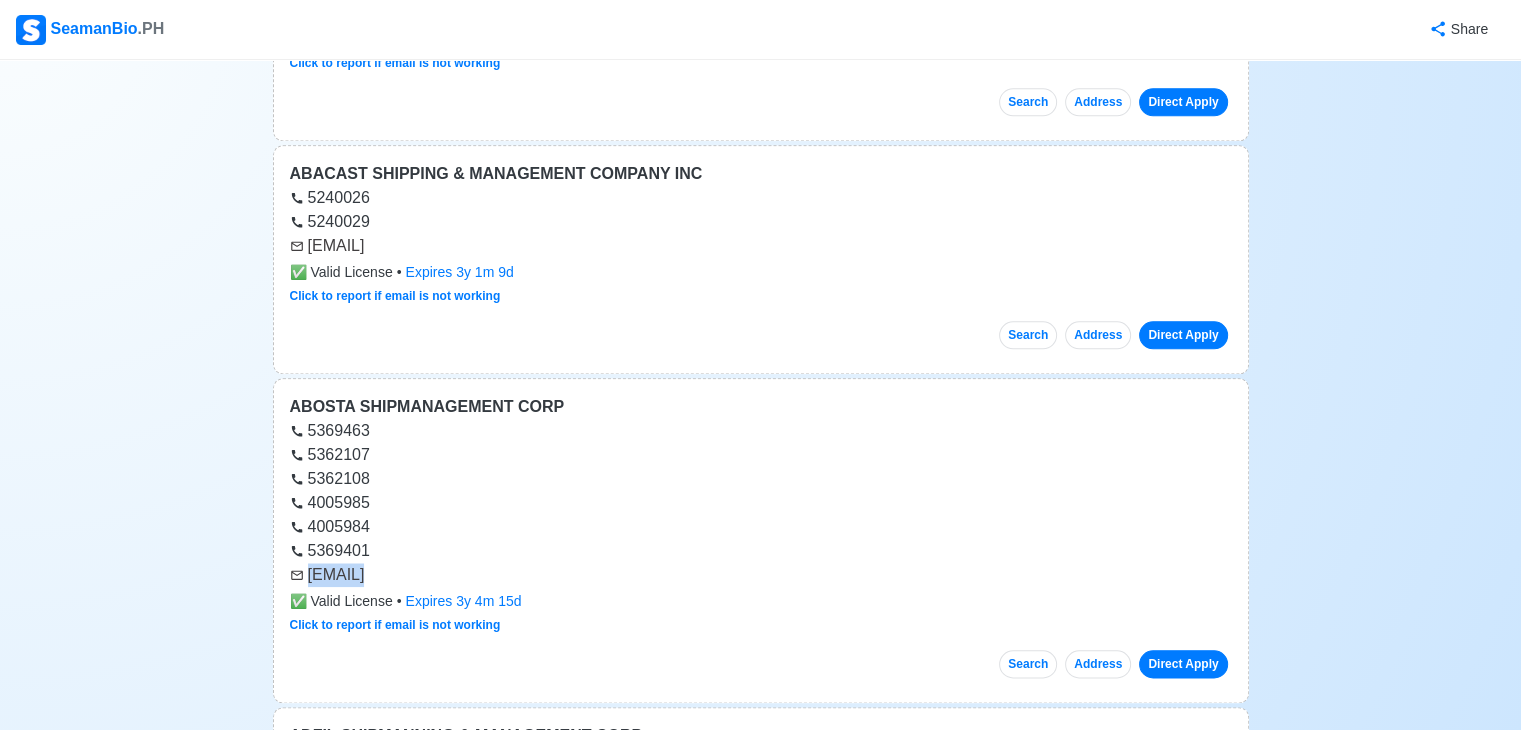 click on "[EMAIL]" at bounding box center (761, 575) 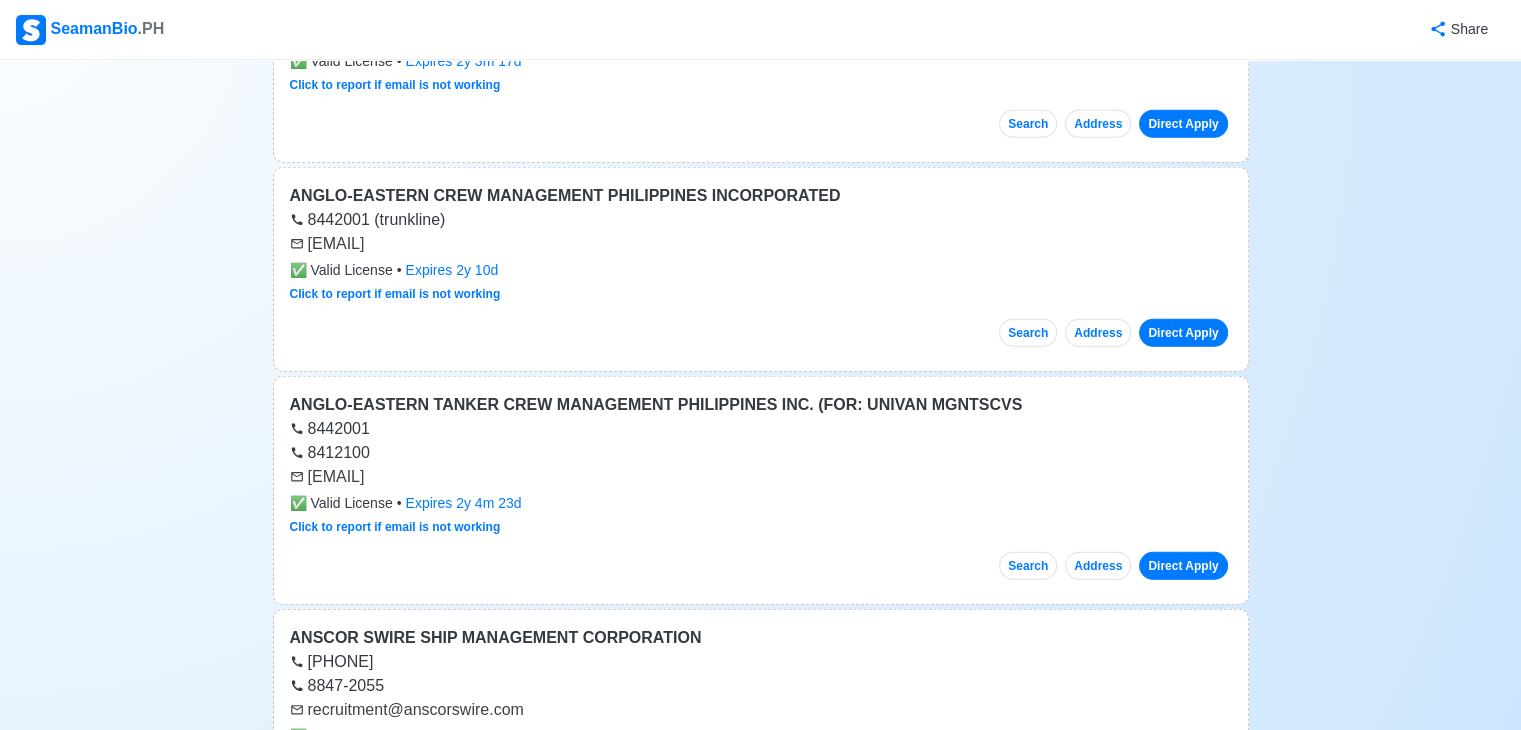 scroll, scrollTop: 5400, scrollLeft: 0, axis: vertical 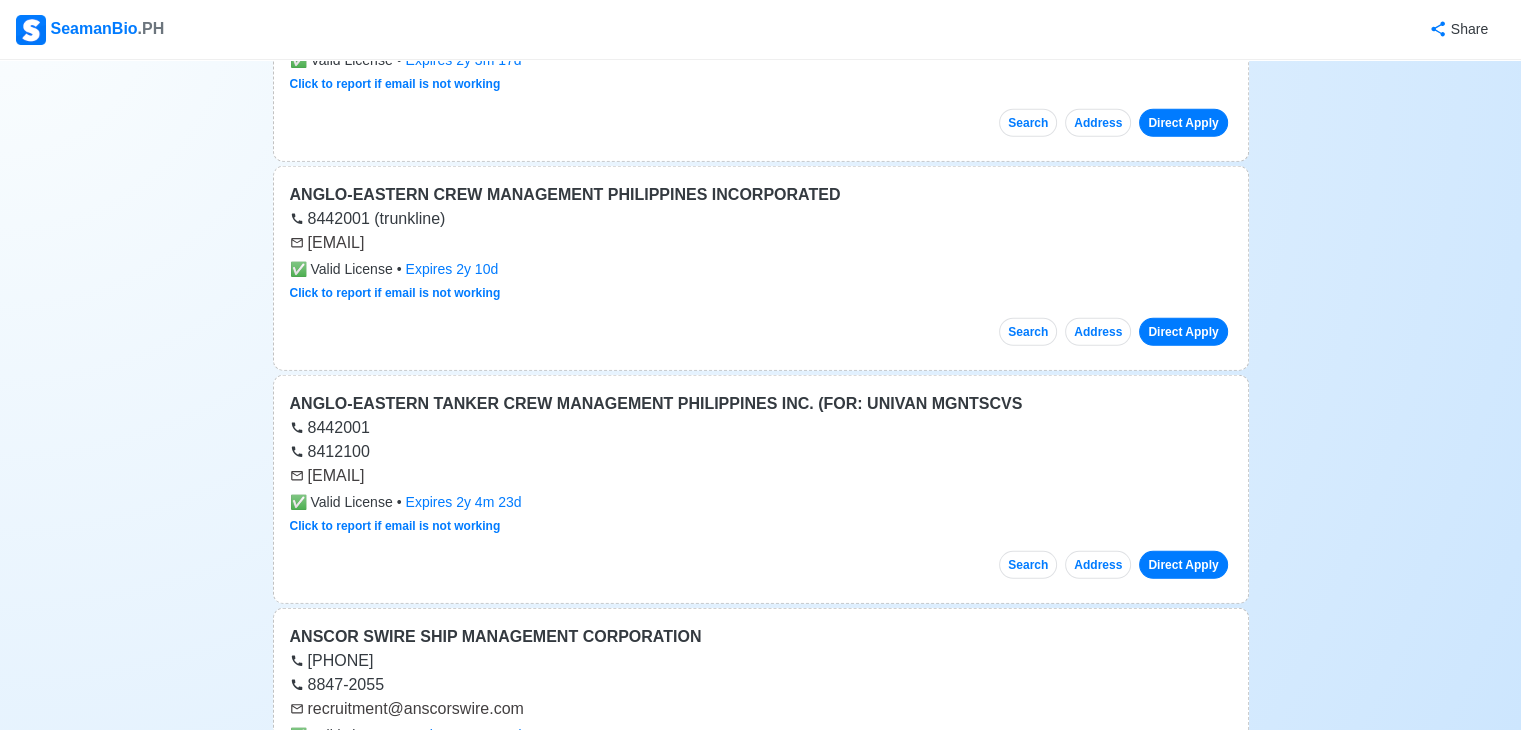 click on "[EMAIL]" at bounding box center (761, 476) 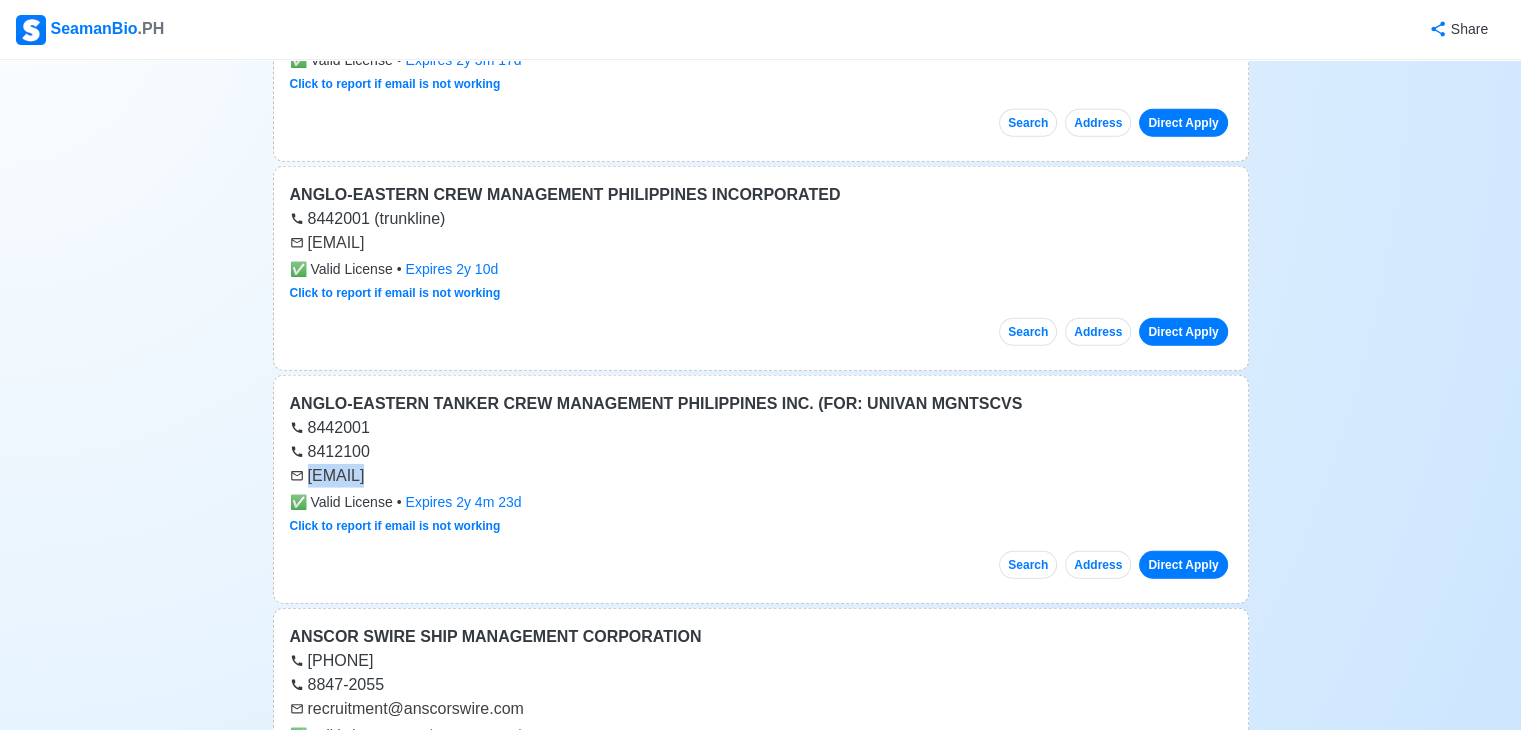 click on "[EMAIL]" at bounding box center (761, 476) 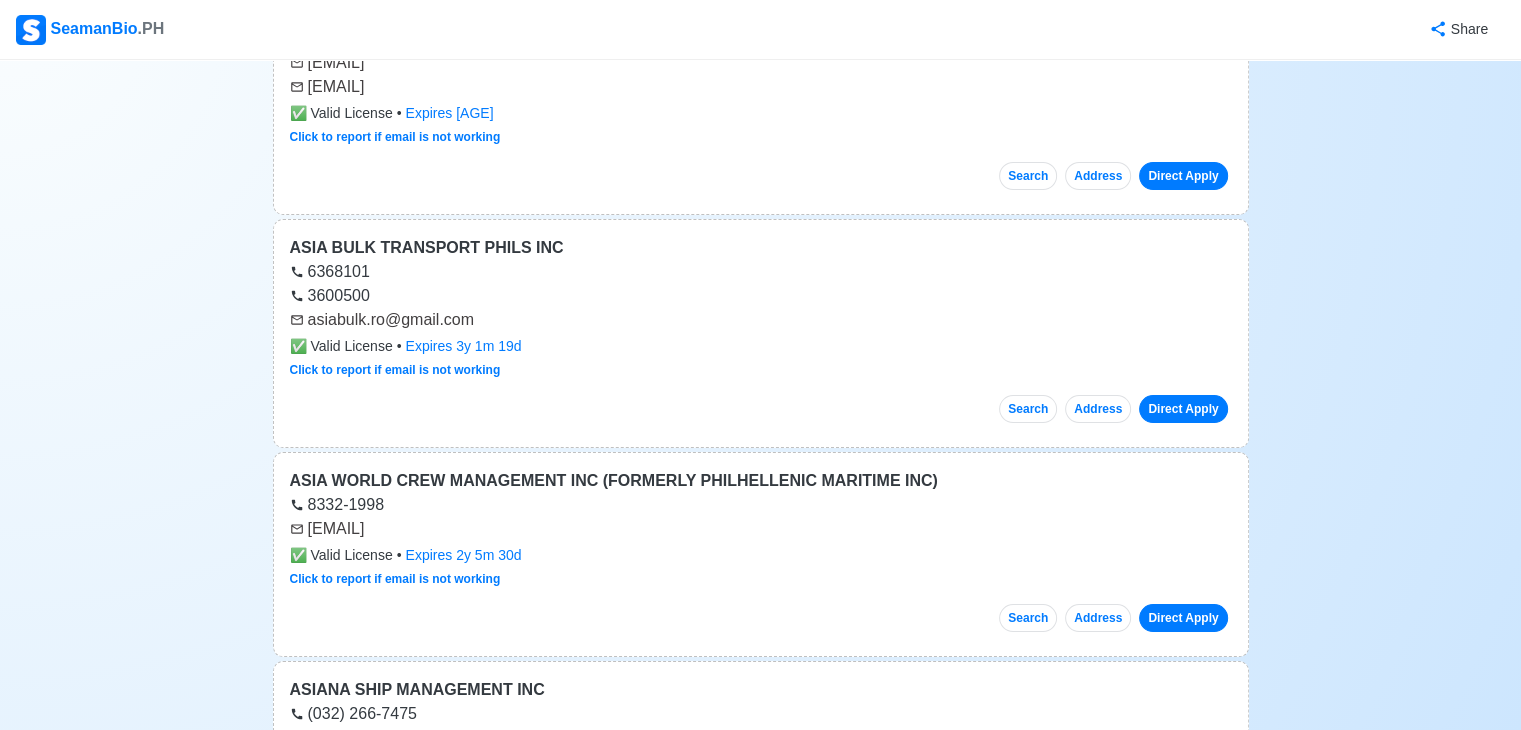 scroll, scrollTop: 8000, scrollLeft: 0, axis: vertical 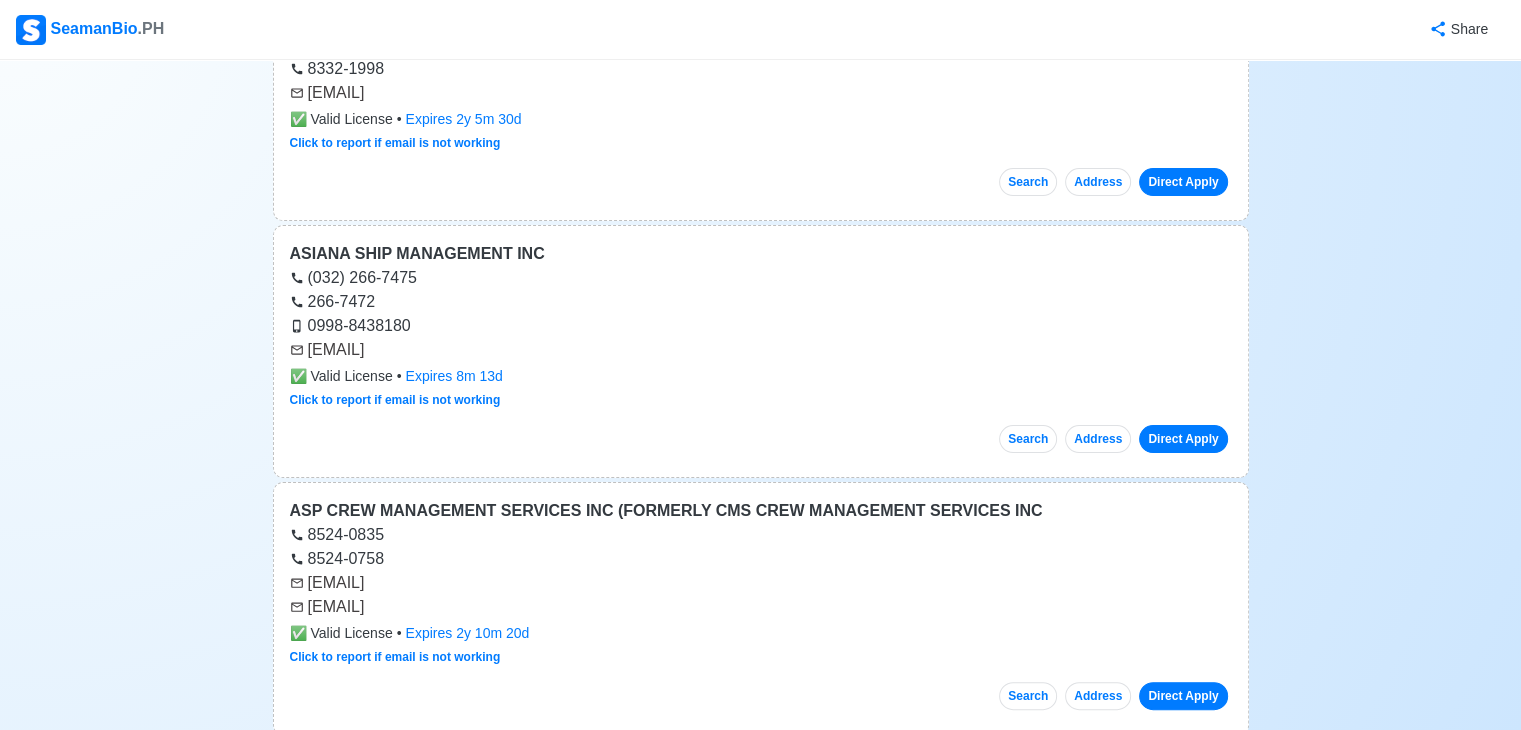 click on "[EMAIL]" at bounding box center [761, 350] 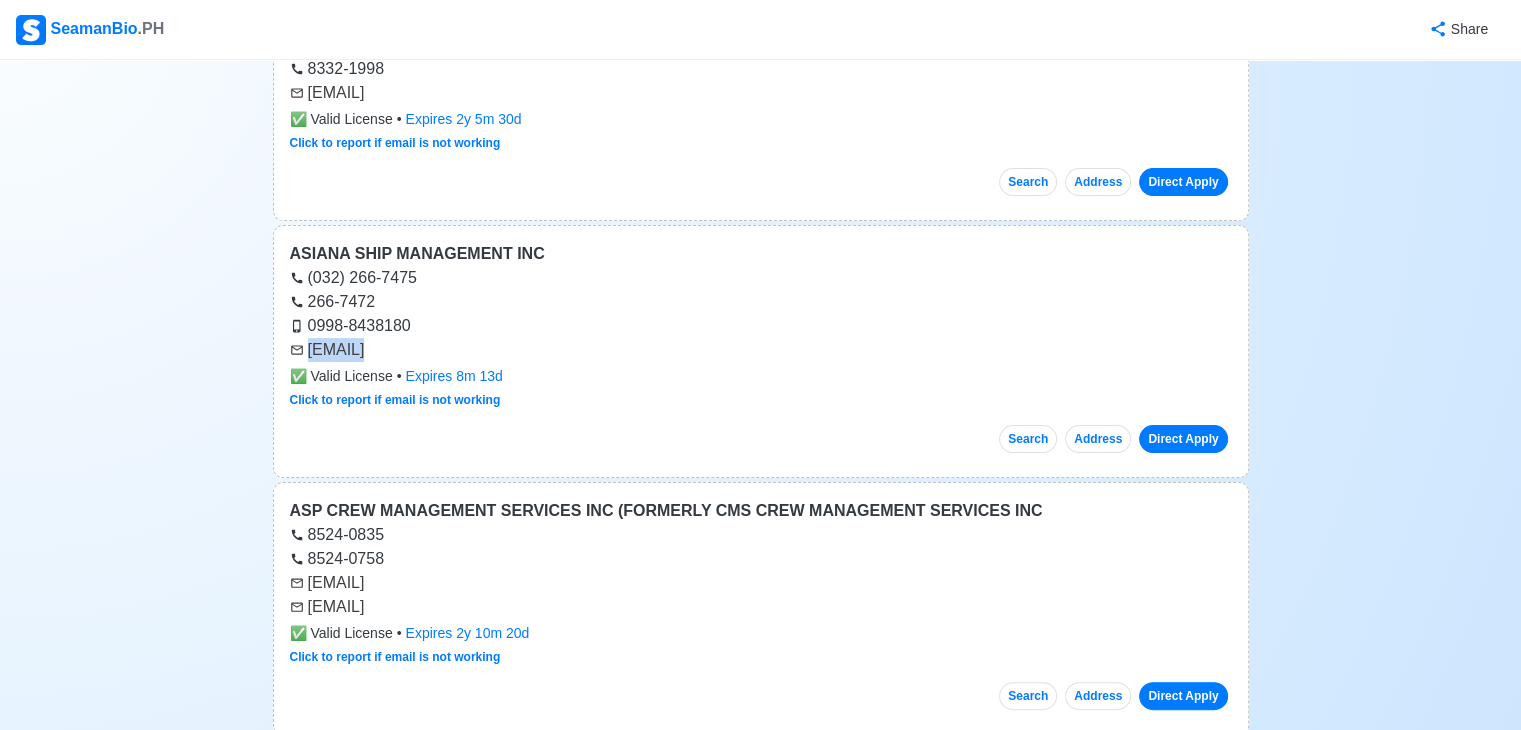 click on "[EMAIL]" at bounding box center (761, 350) 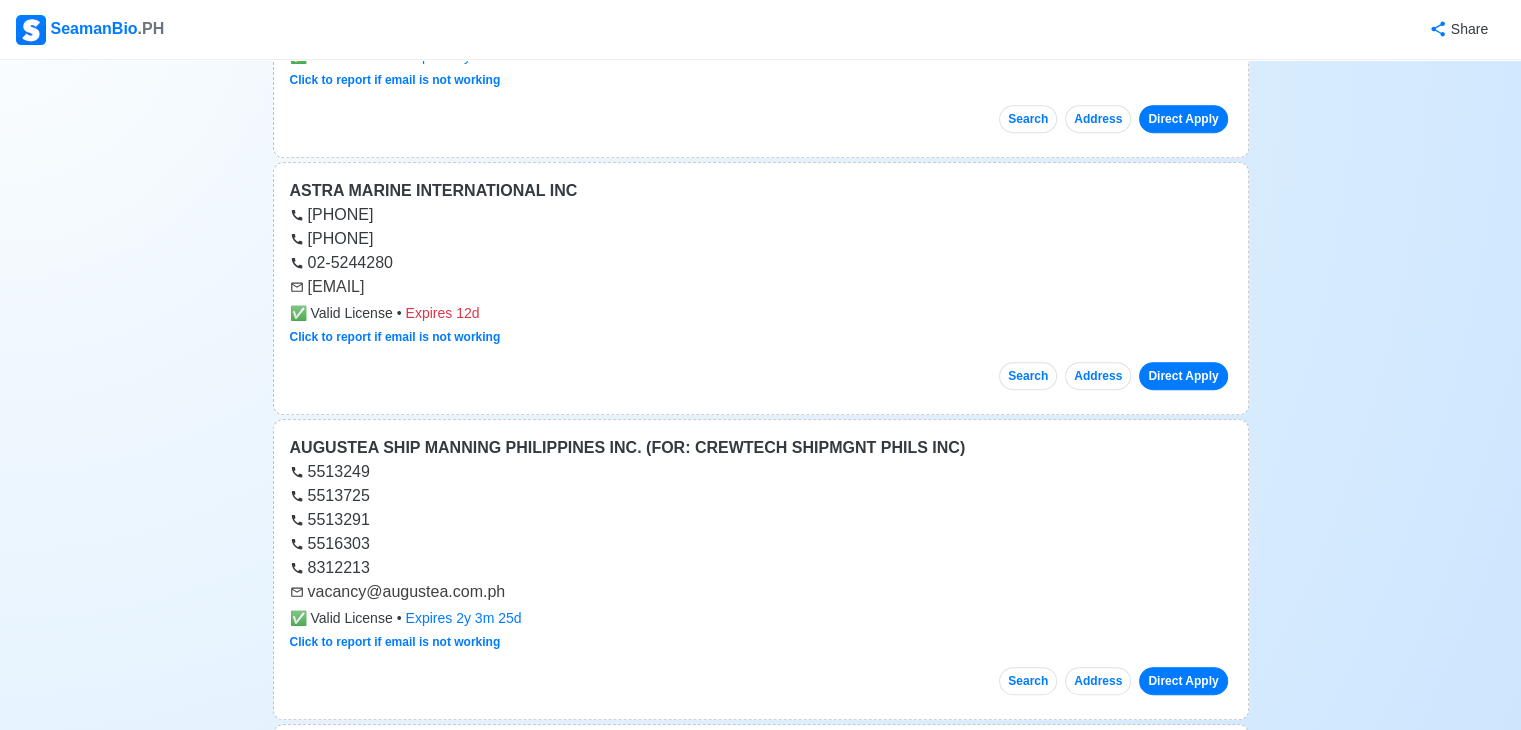 scroll, scrollTop: 8600, scrollLeft: 0, axis: vertical 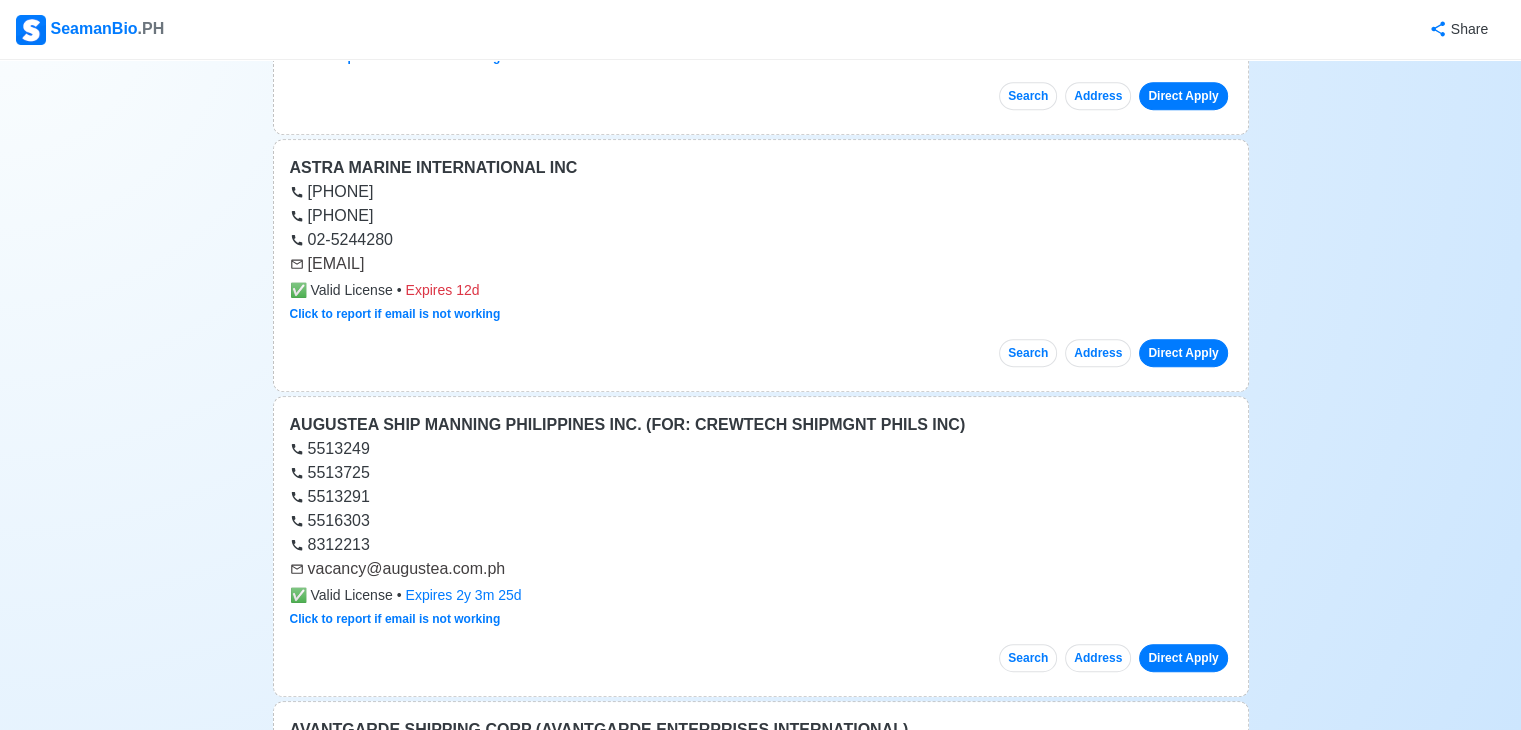 click on "vacancy@augustea.com.ph" at bounding box center [761, 569] 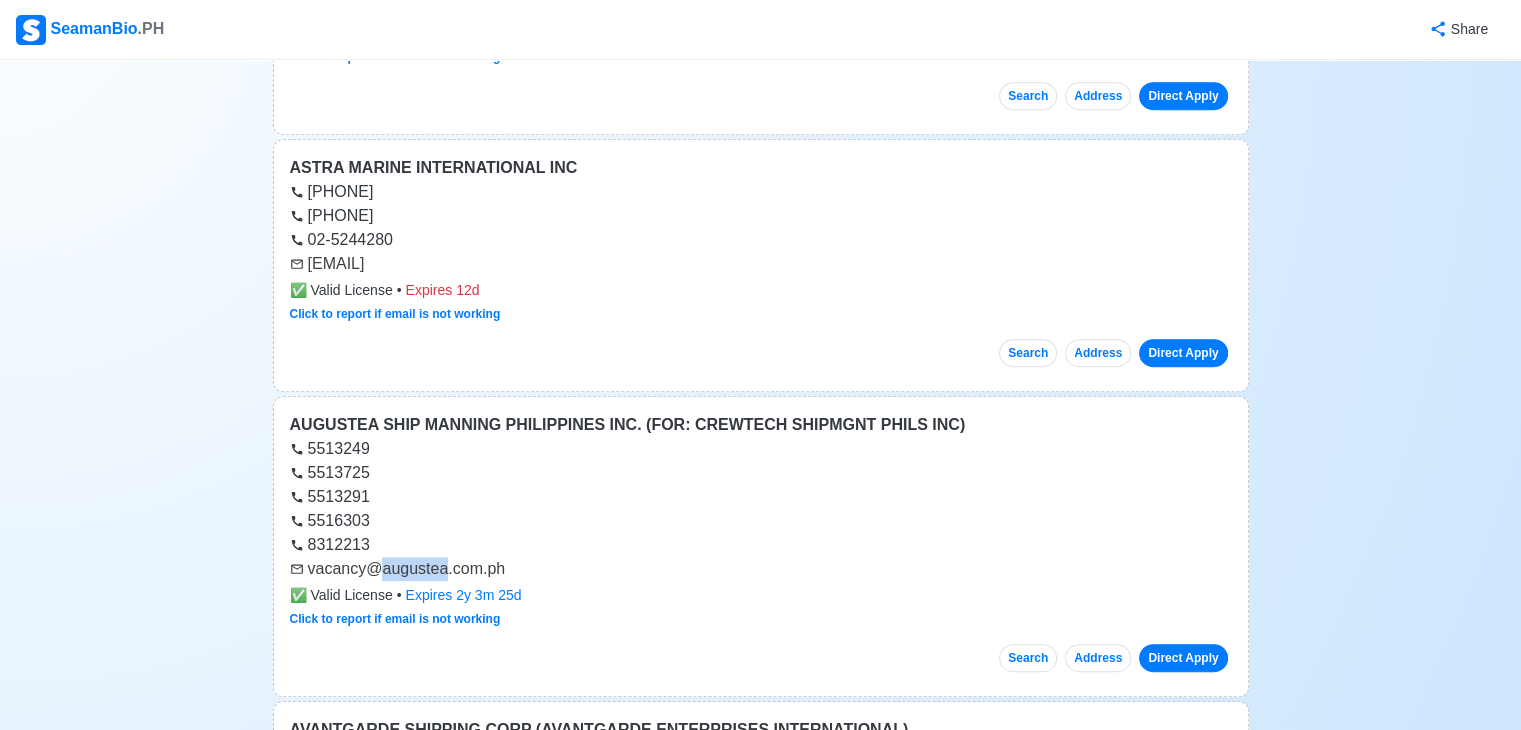 click on "vacancy@augustea.com.ph" at bounding box center [761, 569] 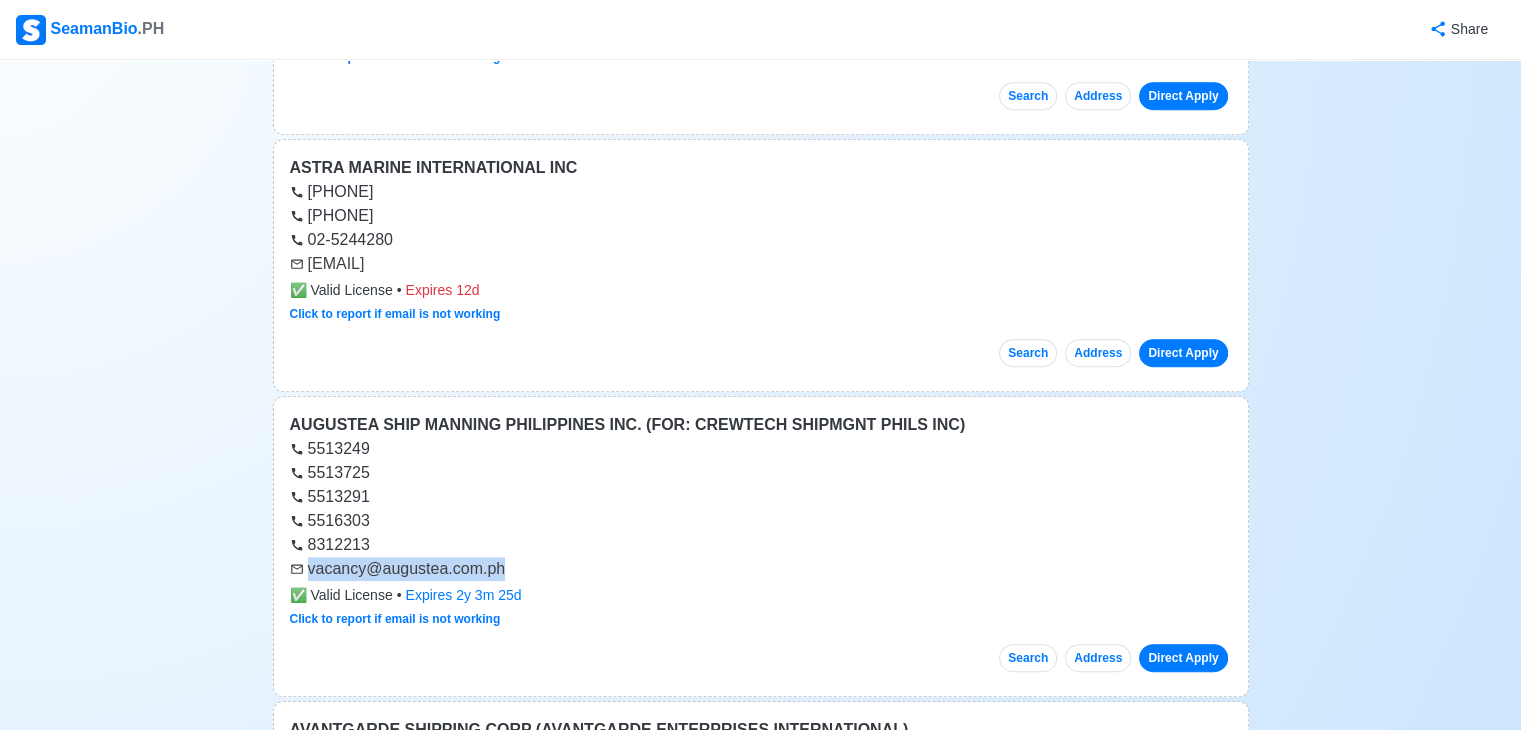 click on "vacancy@augustea.com.ph" at bounding box center (761, 569) 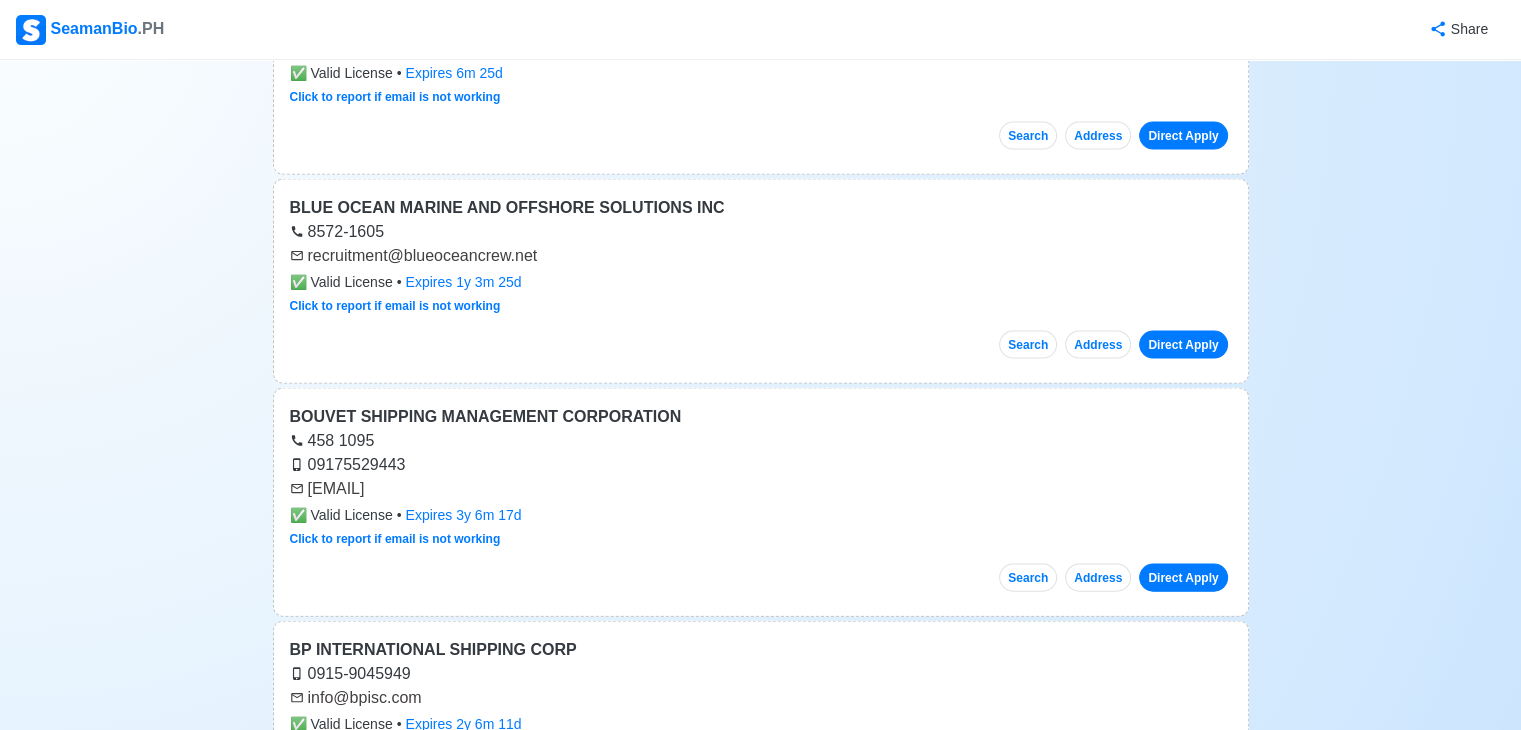 scroll, scrollTop: 11800, scrollLeft: 0, axis: vertical 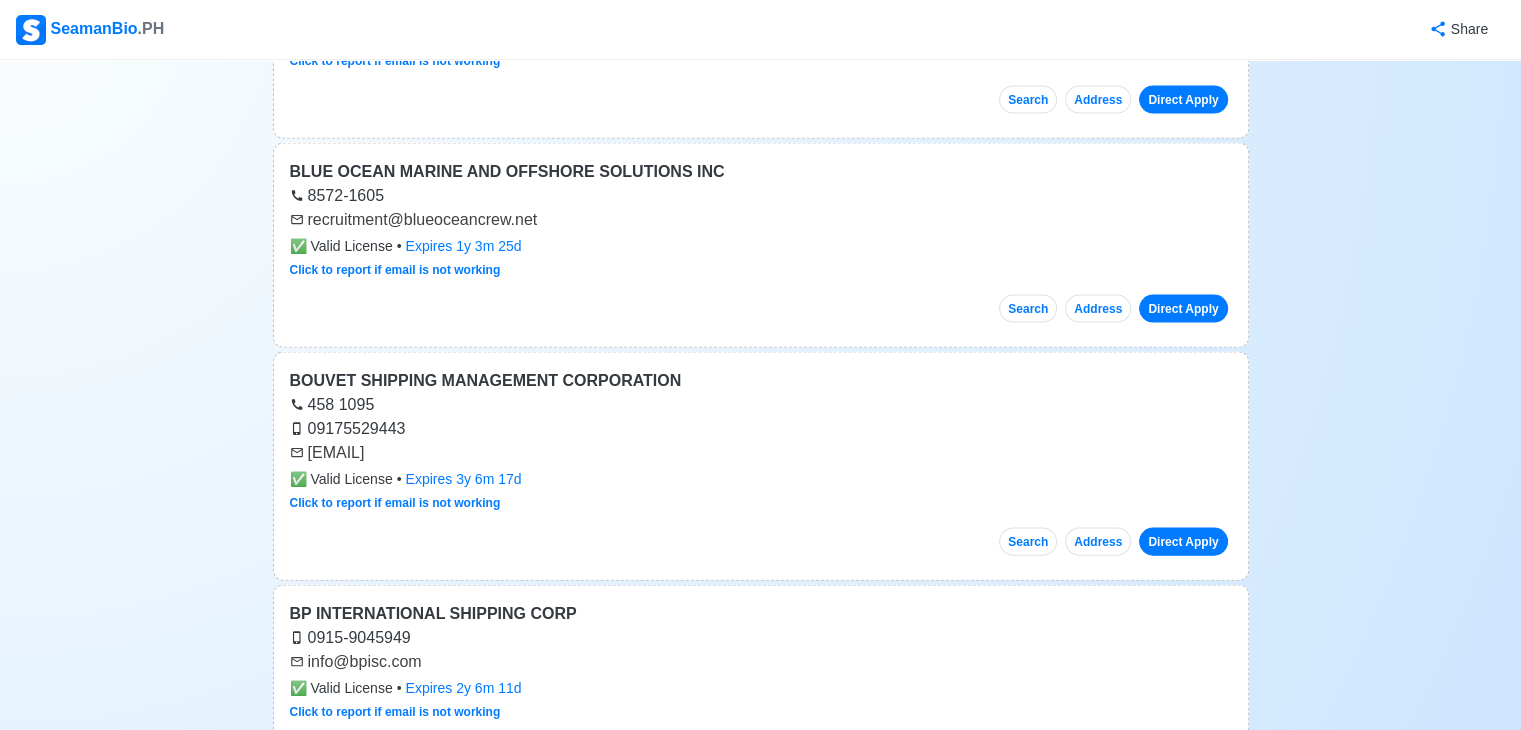 click on "[EMAIL]" at bounding box center (761, 453) 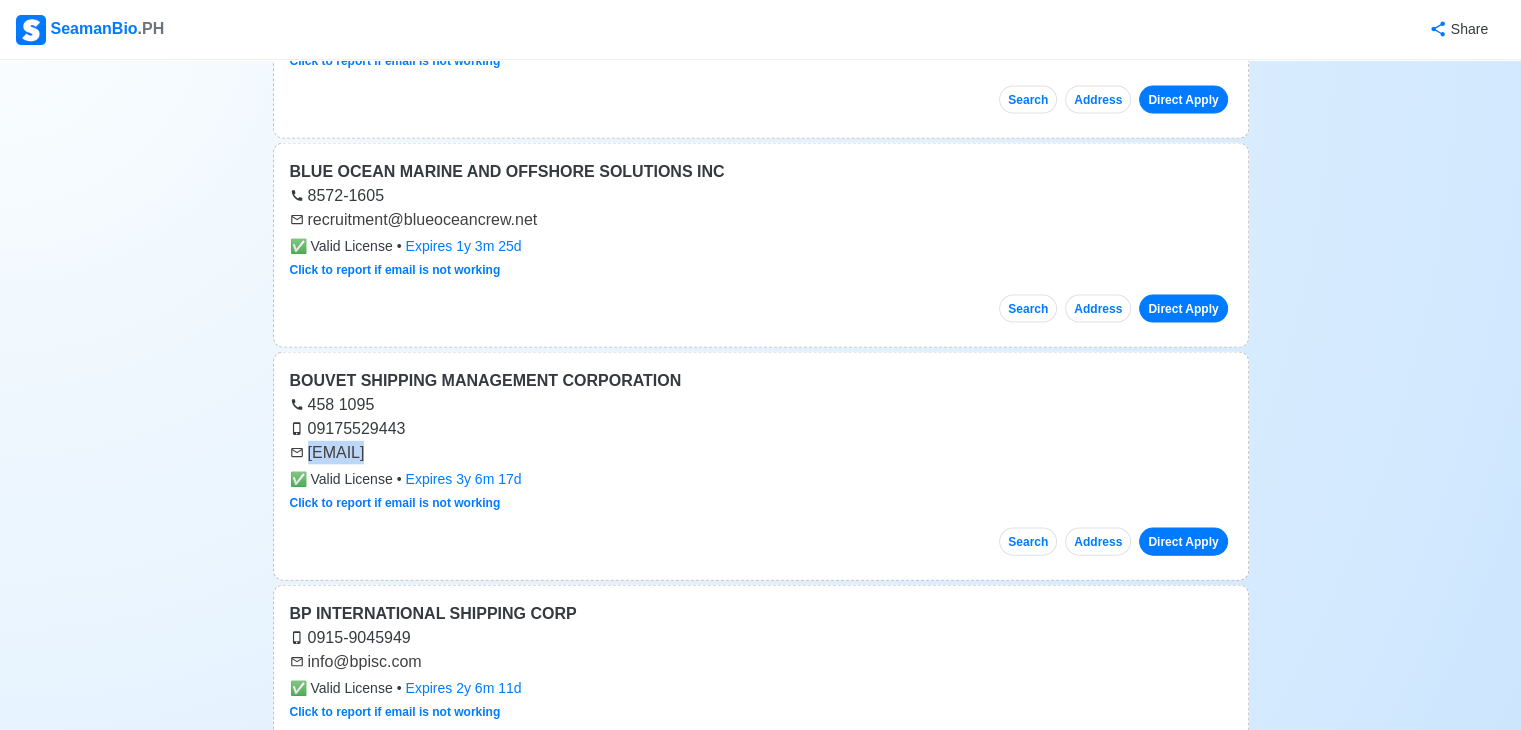 click on "[EMAIL]" at bounding box center (761, 453) 